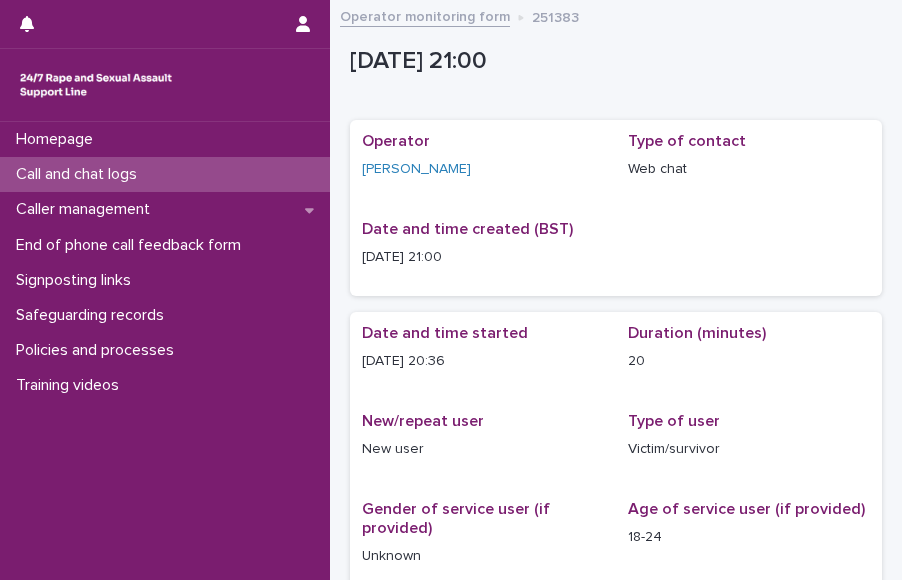 scroll, scrollTop: 0, scrollLeft: 0, axis: both 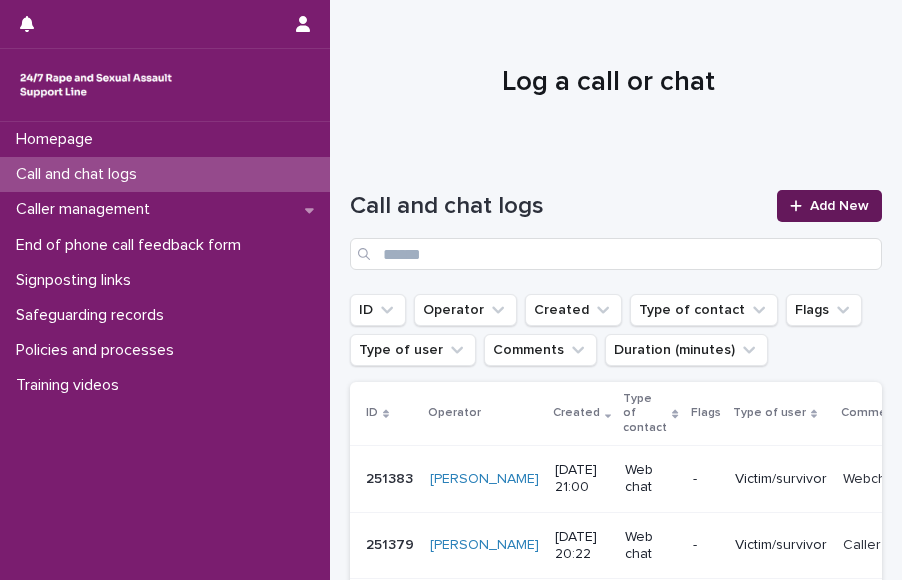 click on "Add New" at bounding box center (829, 206) 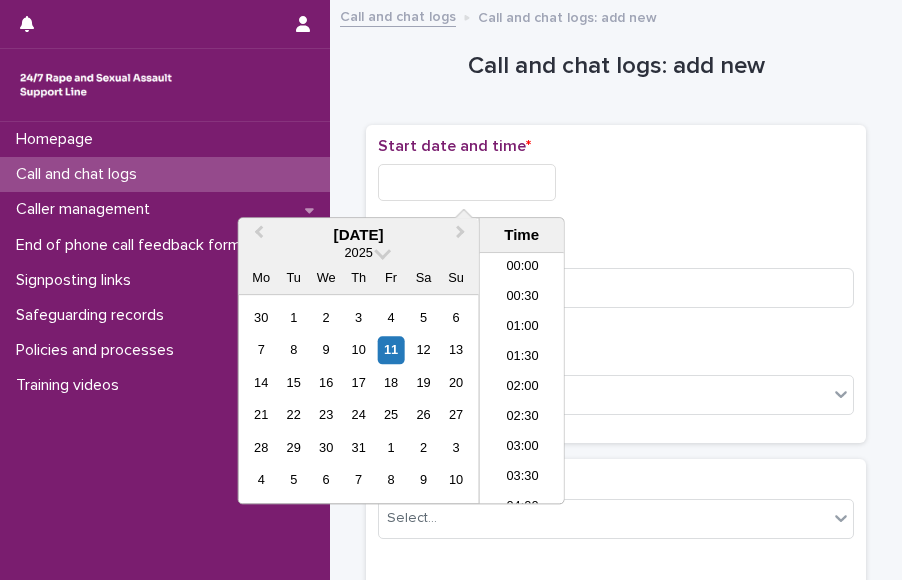 scroll, scrollTop: 910, scrollLeft: 0, axis: vertical 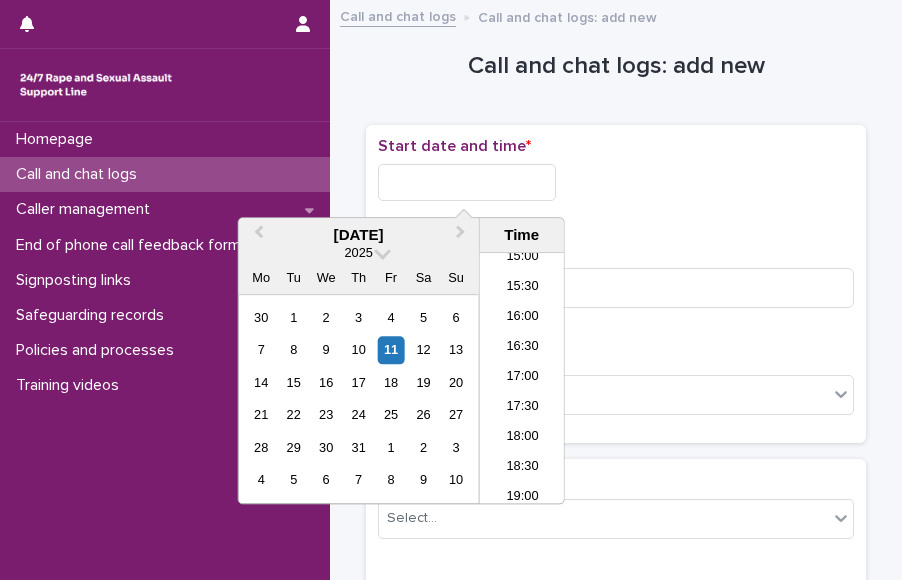 click at bounding box center (467, 182) 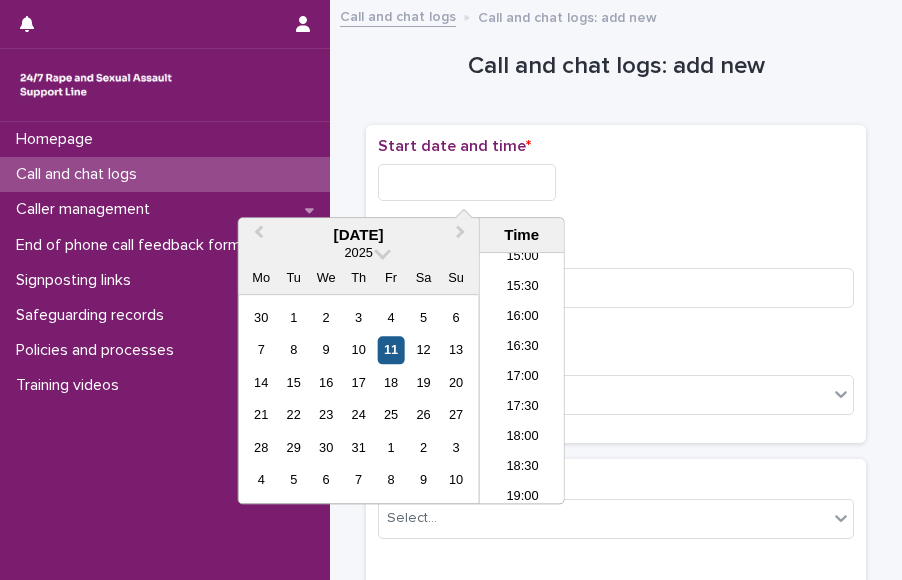 click on "11" at bounding box center [391, 350] 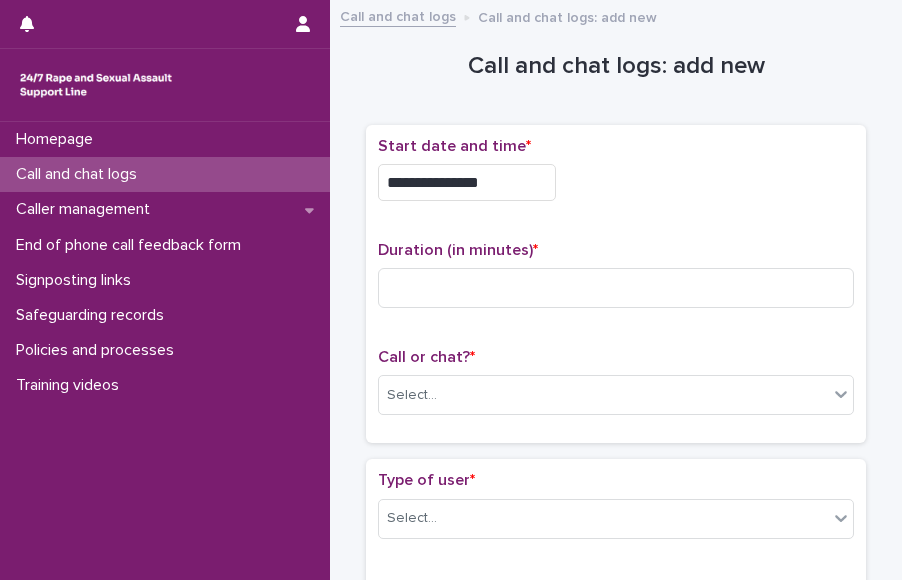 click on "**********" at bounding box center (616, 177) 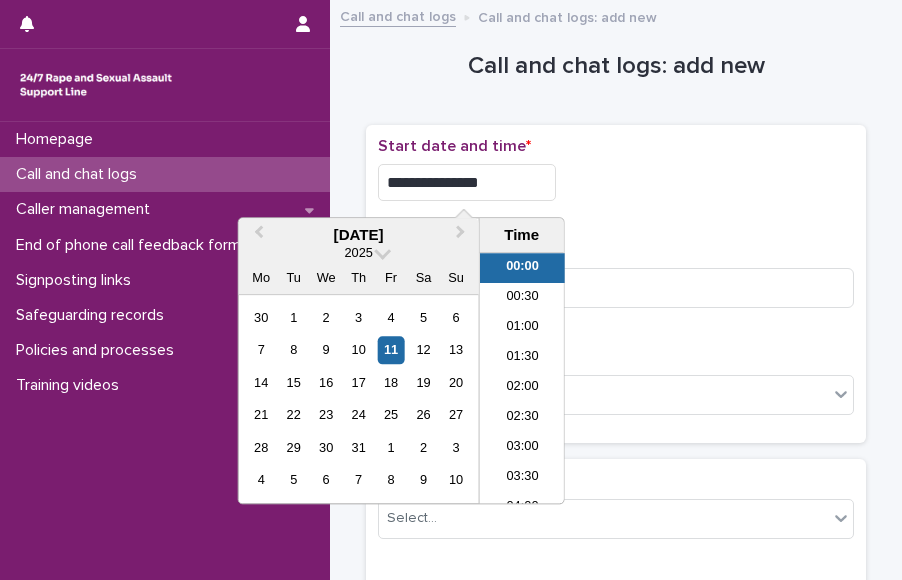 click on "**********" at bounding box center [467, 182] 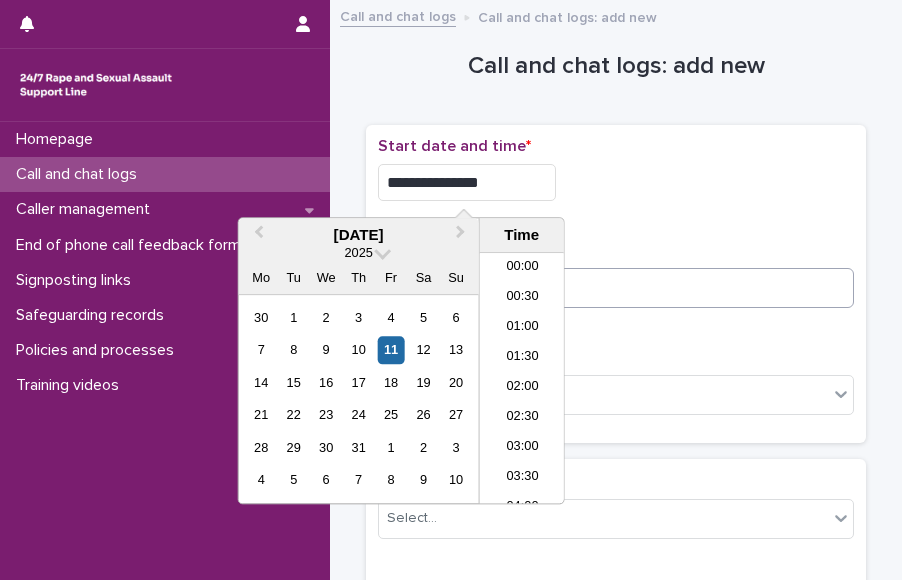 type on "**********" 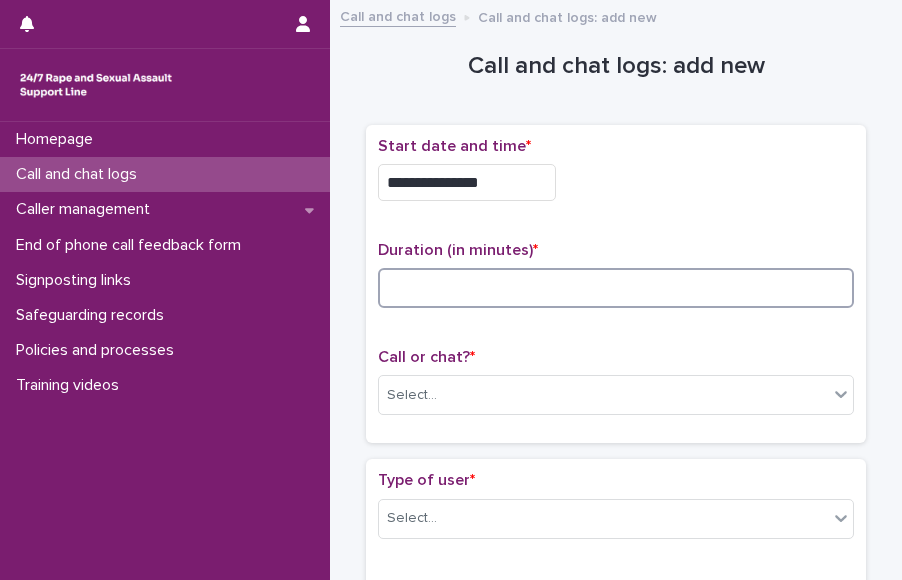 click at bounding box center [616, 288] 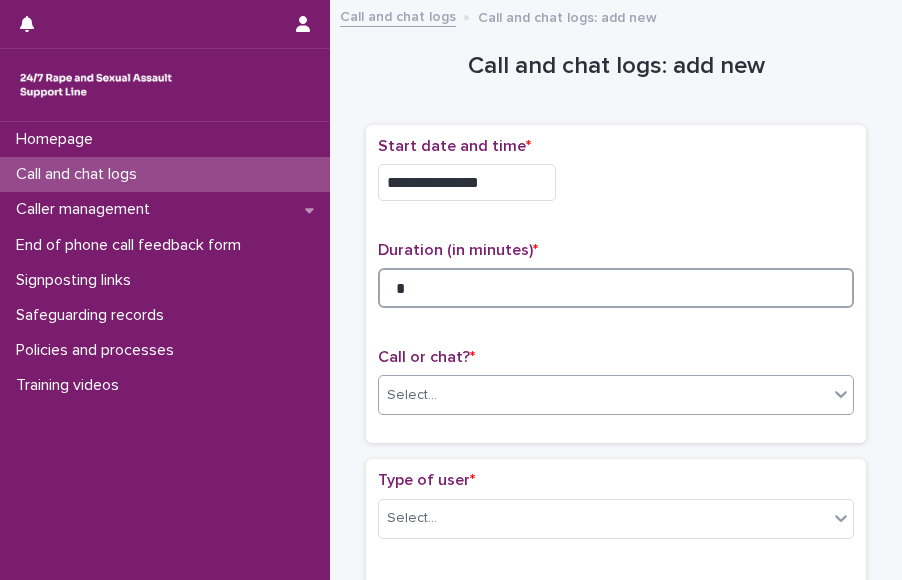 type on "*" 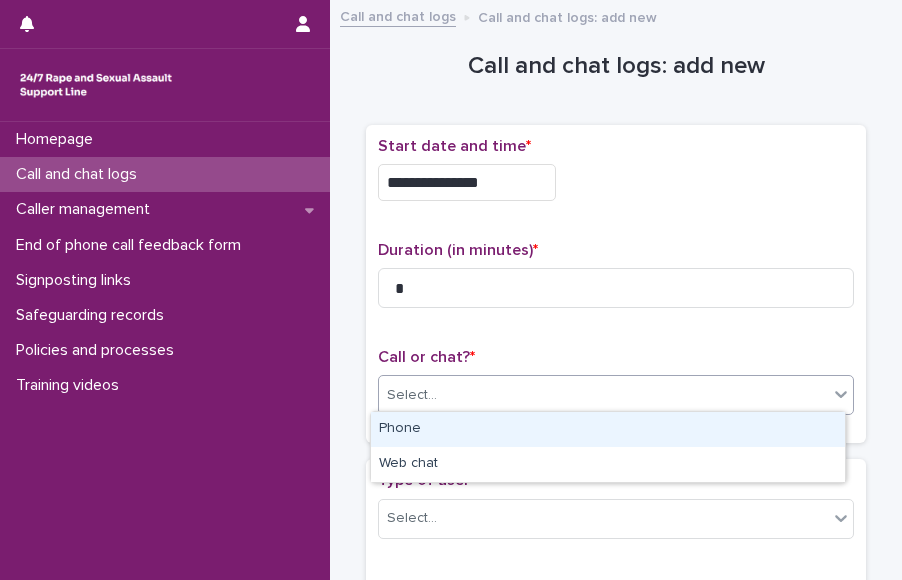 click on "Select..." at bounding box center (603, 395) 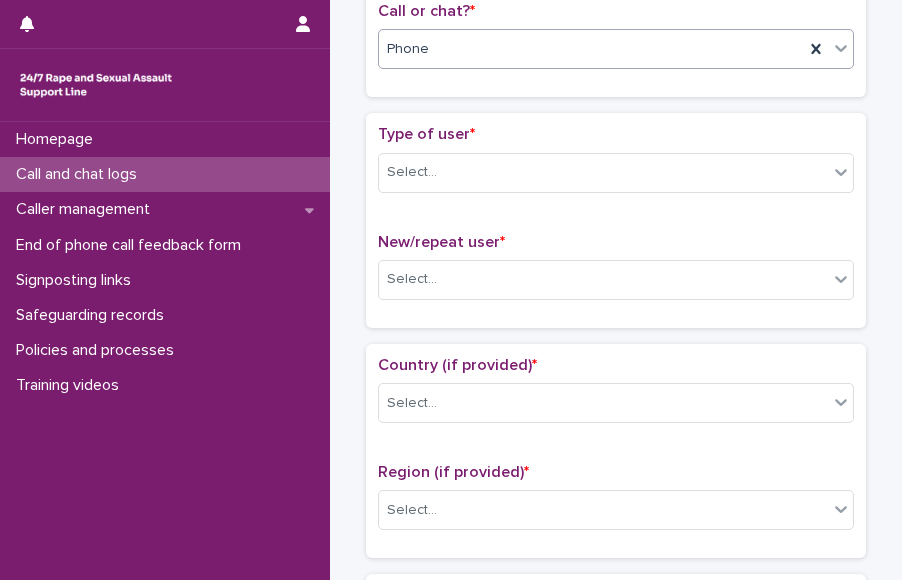 scroll, scrollTop: 425, scrollLeft: 0, axis: vertical 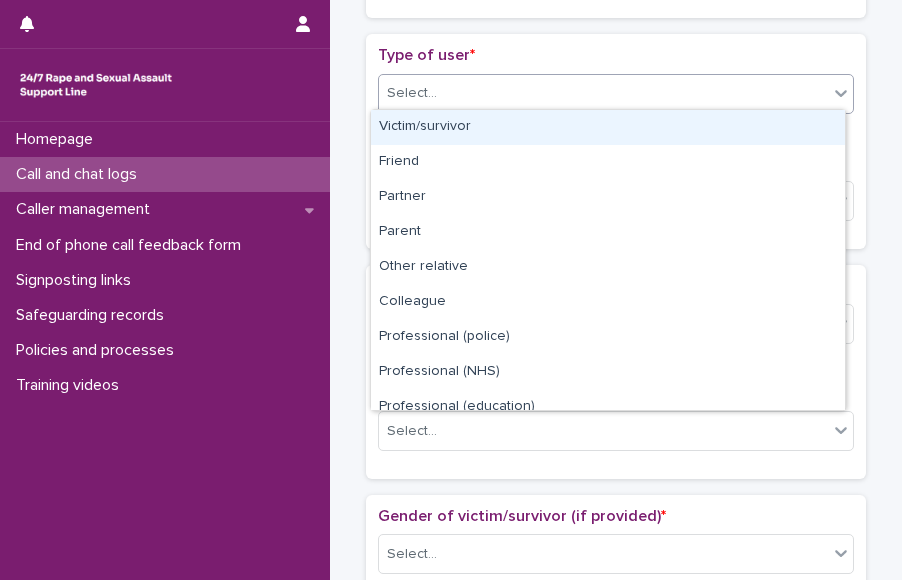 click on "Select..." at bounding box center [603, 93] 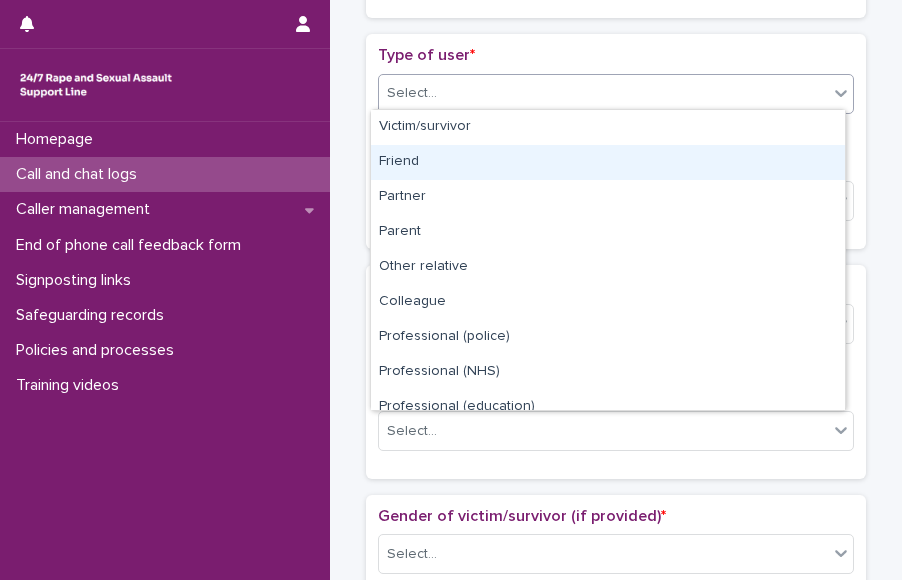 scroll, scrollTop: 225, scrollLeft: 0, axis: vertical 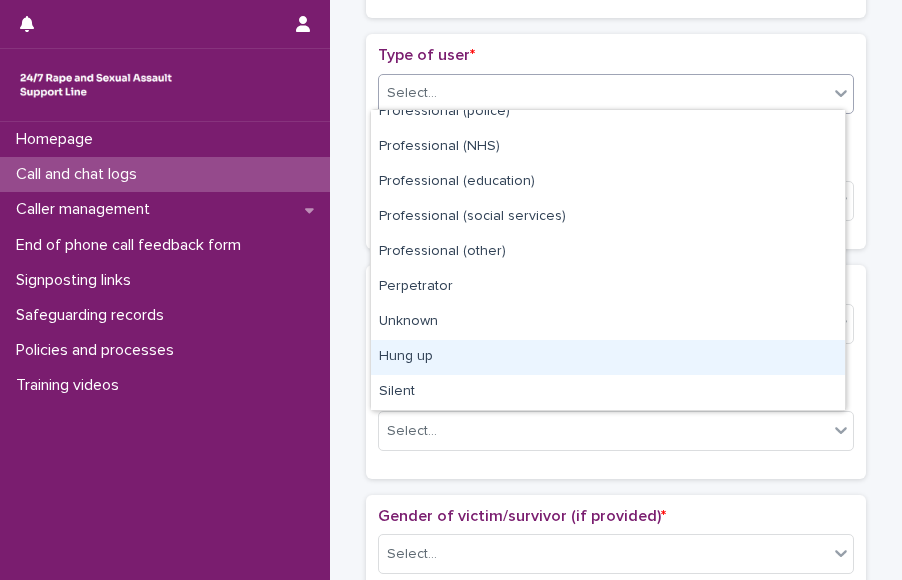 drag, startPoint x: 756, startPoint y: 375, endPoint x: 764, endPoint y: 367, distance: 11.313708 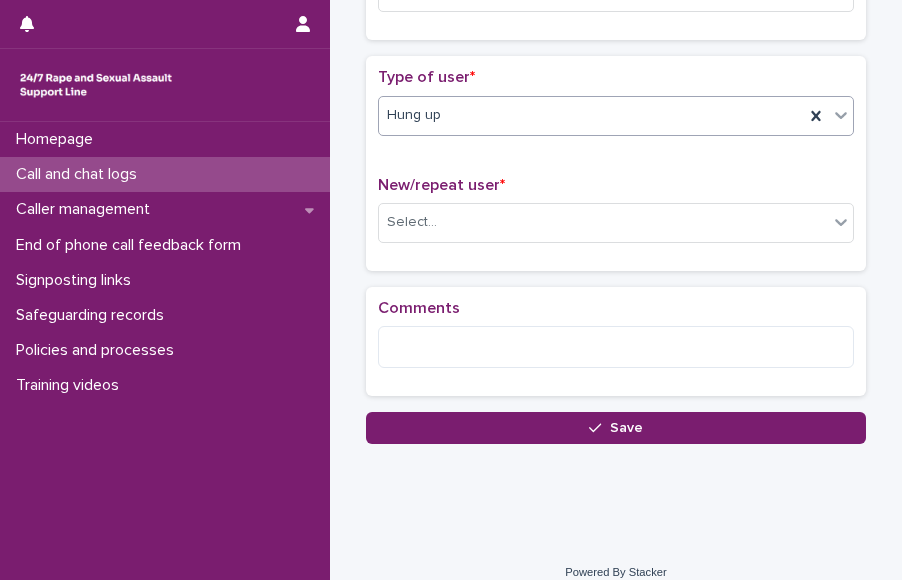 scroll, scrollTop: 418, scrollLeft: 0, axis: vertical 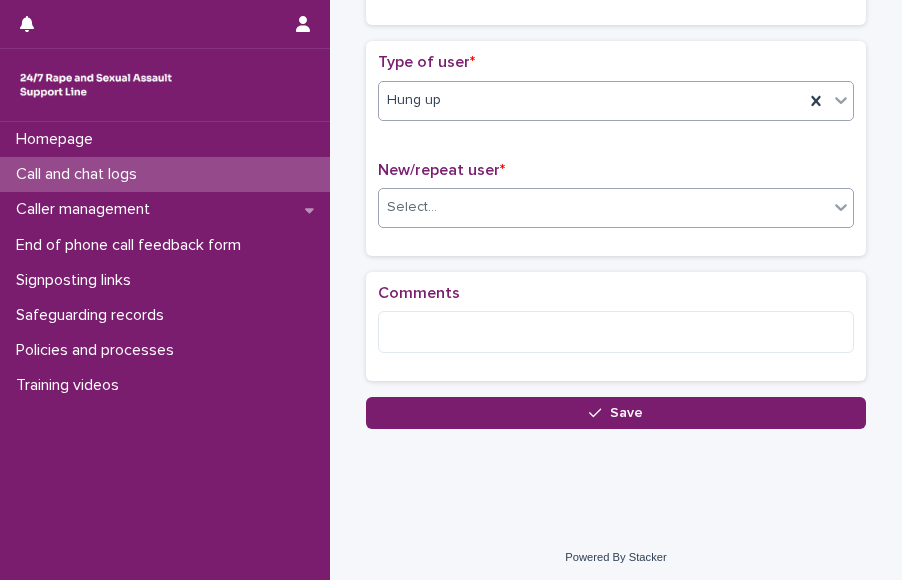 click on "Select..." at bounding box center (603, 207) 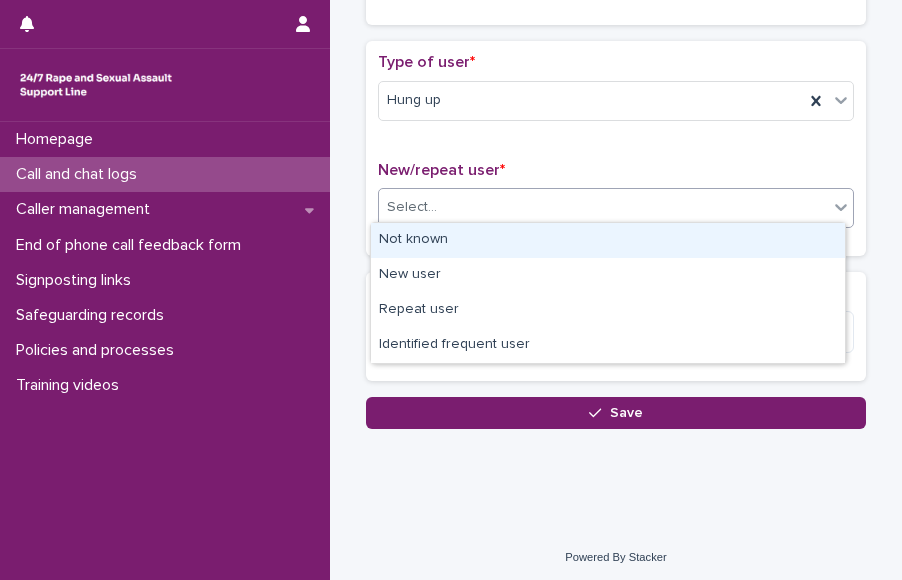 click on "Not known" at bounding box center (608, 240) 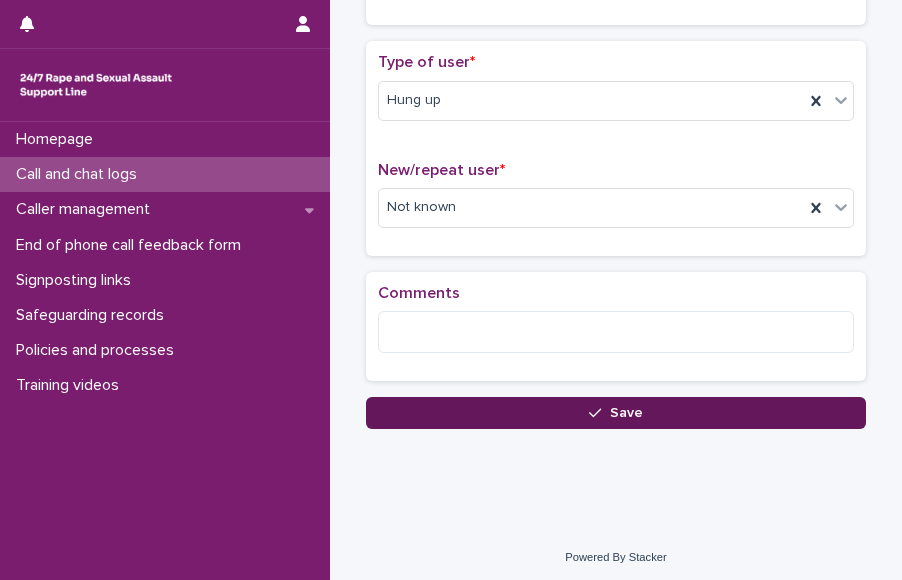 click on "Save" at bounding box center (616, 413) 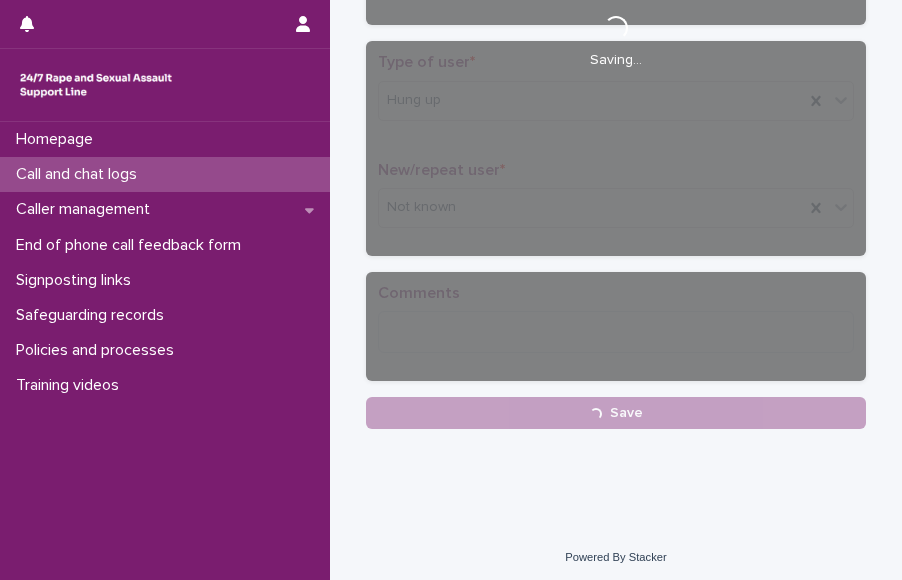 click on "Call and chat logs" at bounding box center (165, 174) 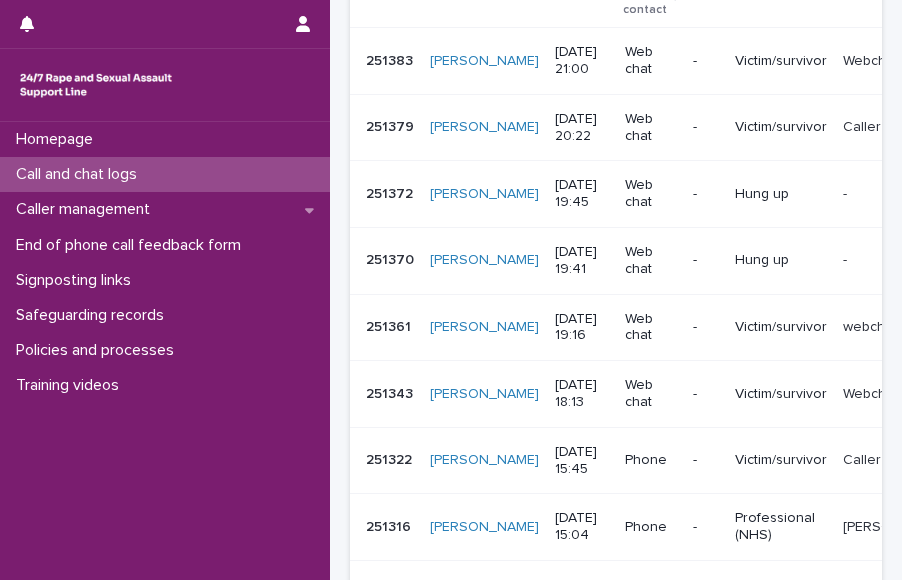 scroll, scrollTop: 0, scrollLeft: 0, axis: both 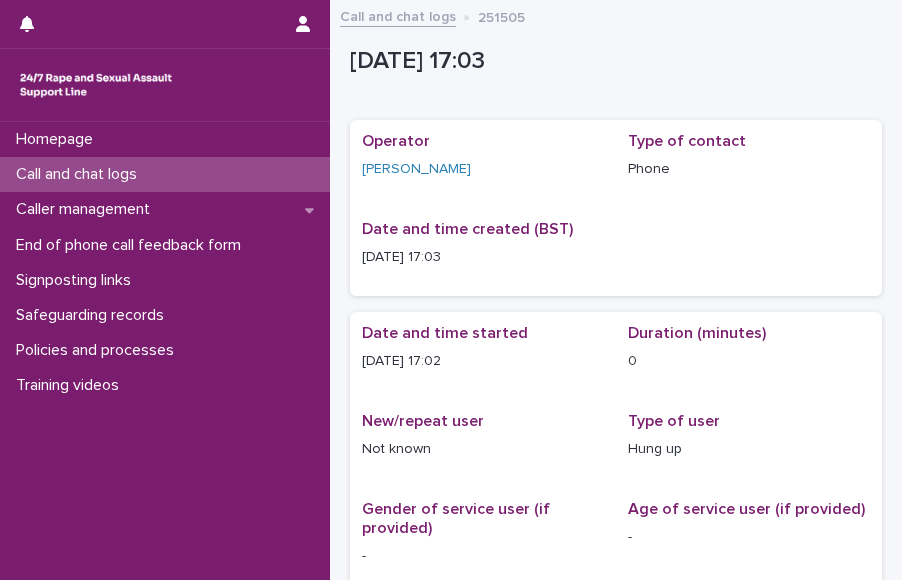 click on "Call and chat logs" at bounding box center (80, 174) 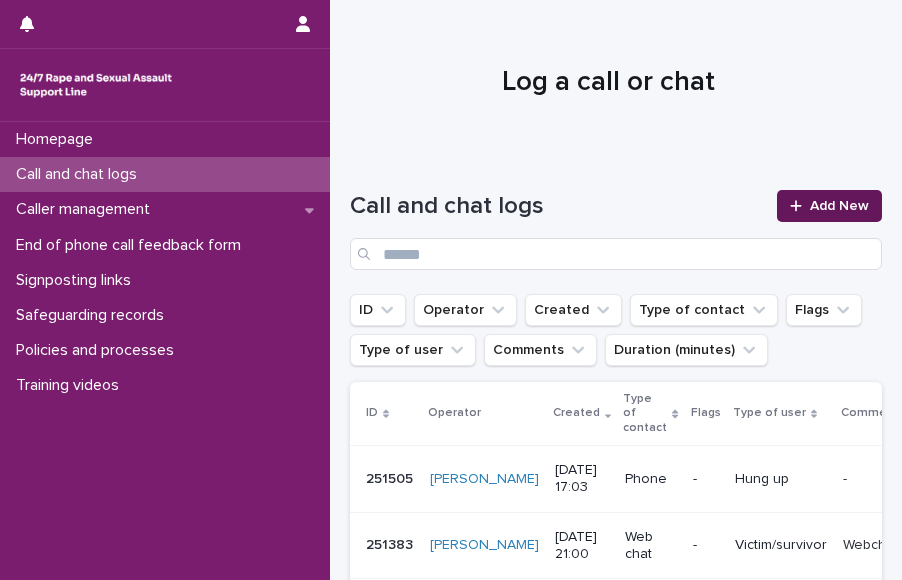 click at bounding box center [800, 206] 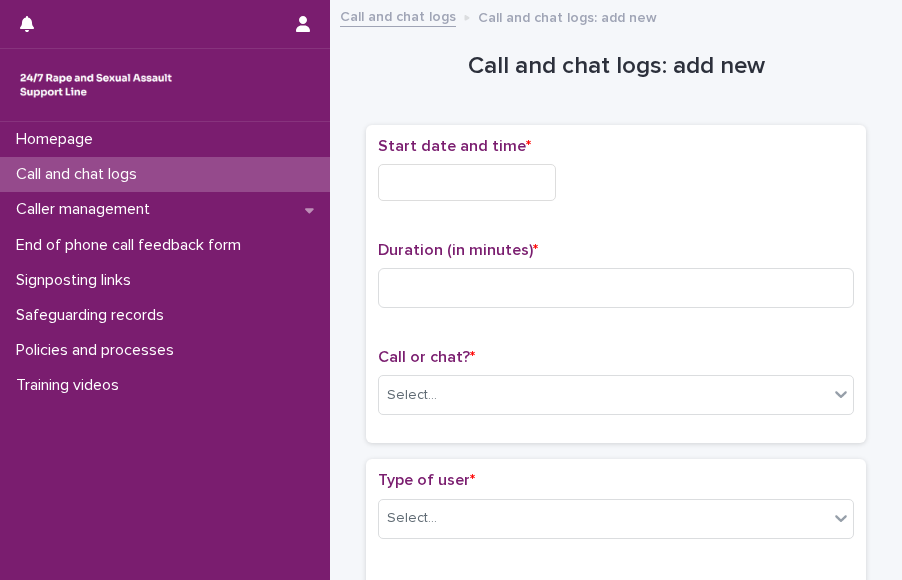 click at bounding box center [467, 182] 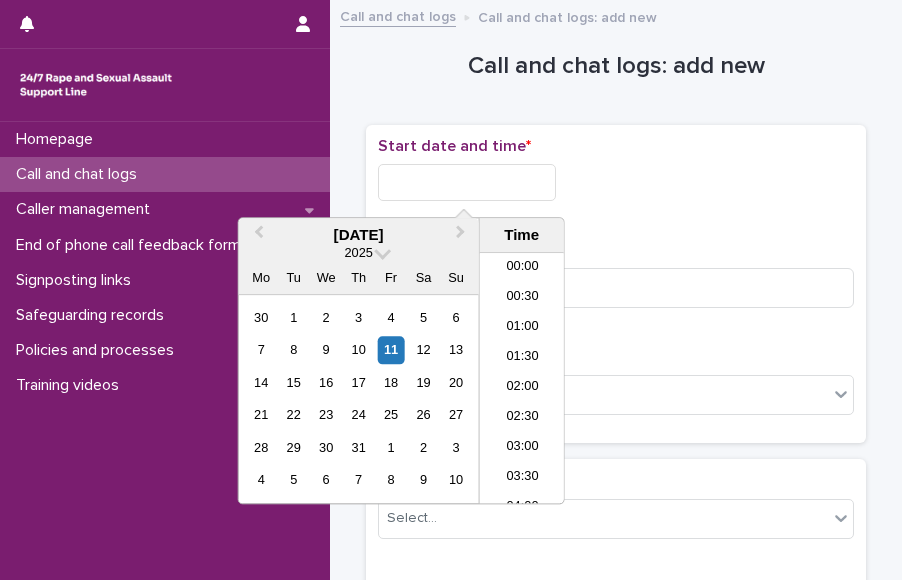scroll, scrollTop: 910, scrollLeft: 0, axis: vertical 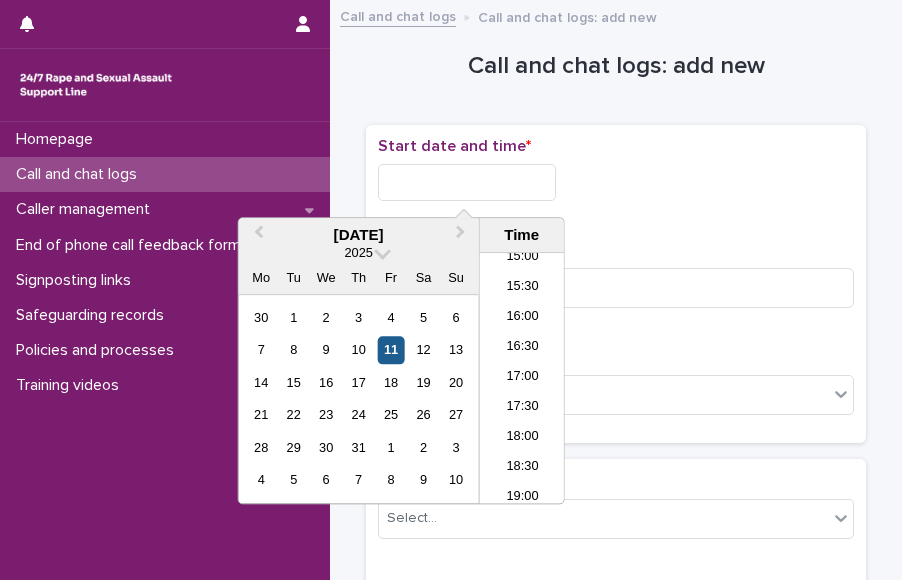 click on "11" at bounding box center [391, 350] 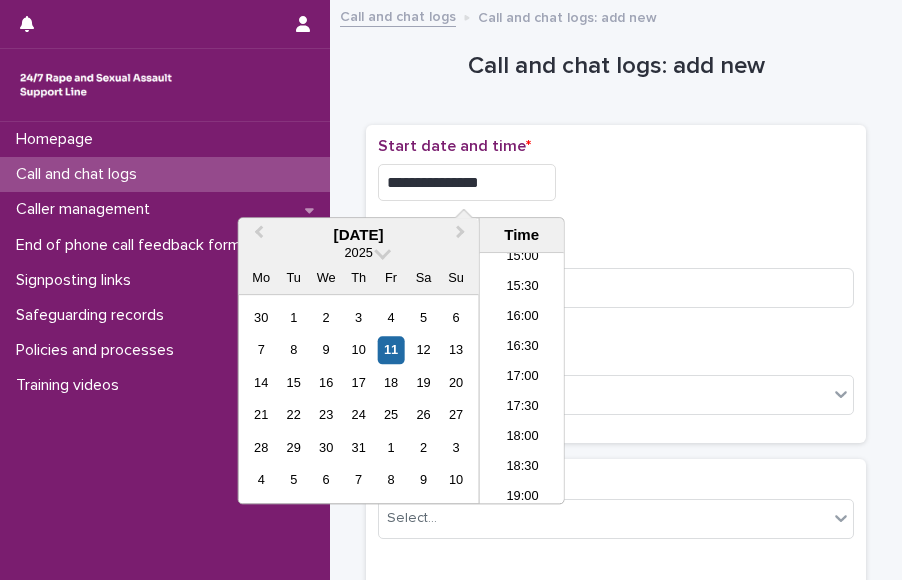 click on "**********" at bounding box center (467, 182) 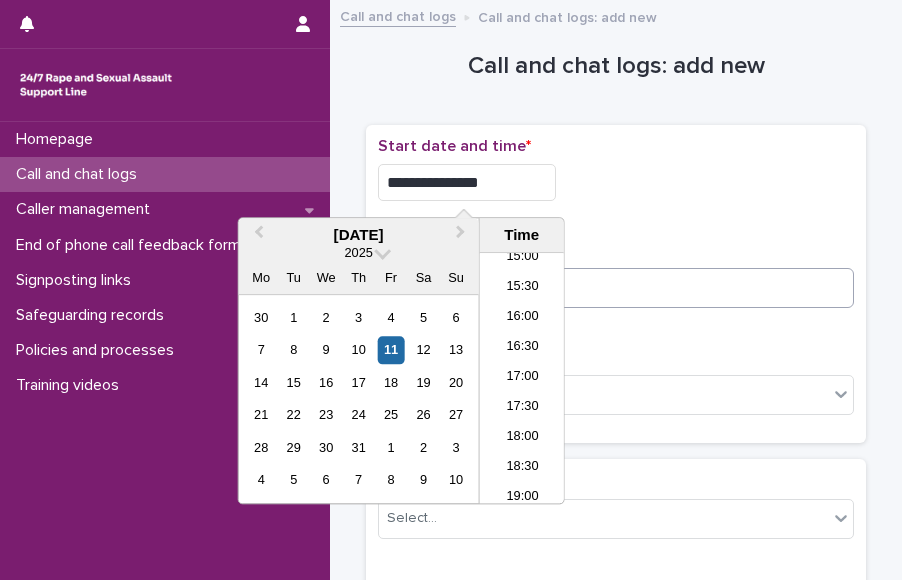 type on "**********" 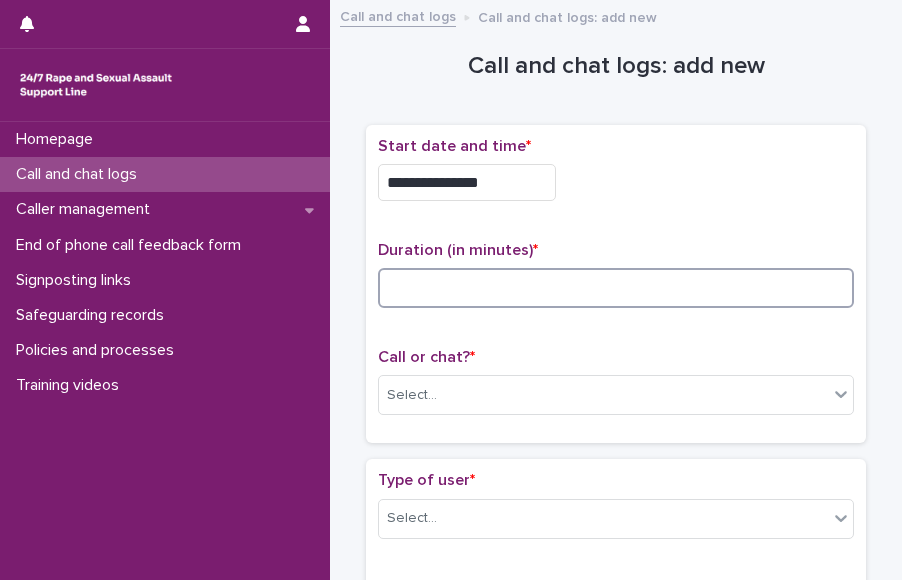 click at bounding box center [616, 288] 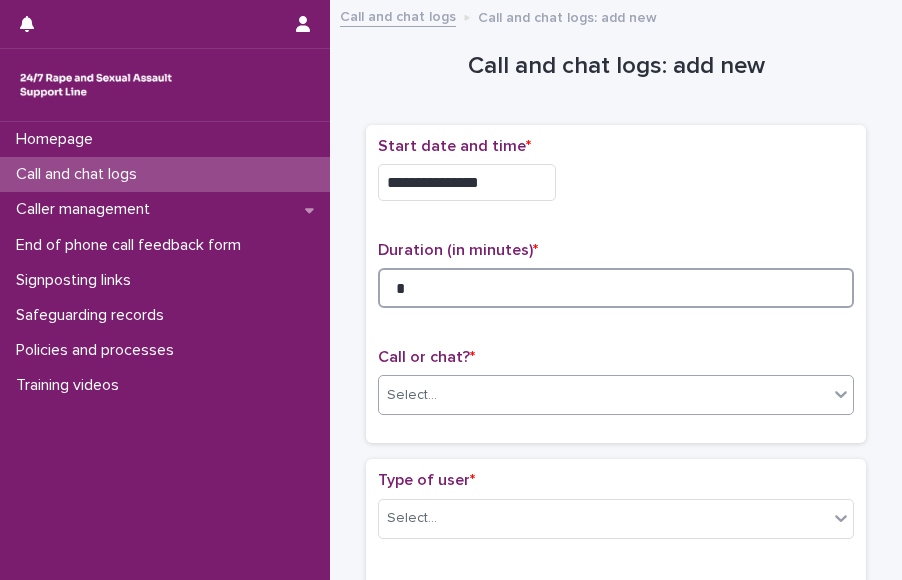 type on "*" 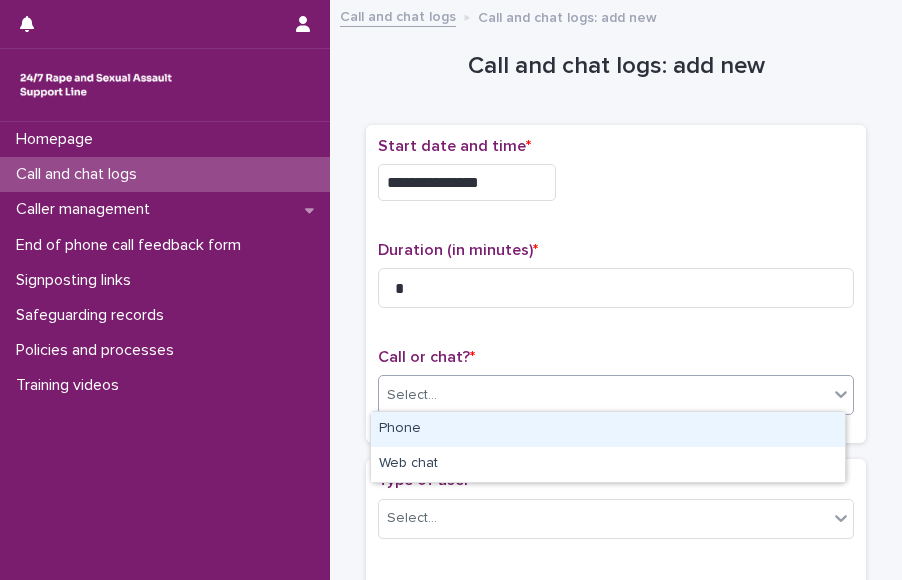 click on "Select..." at bounding box center [603, 395] 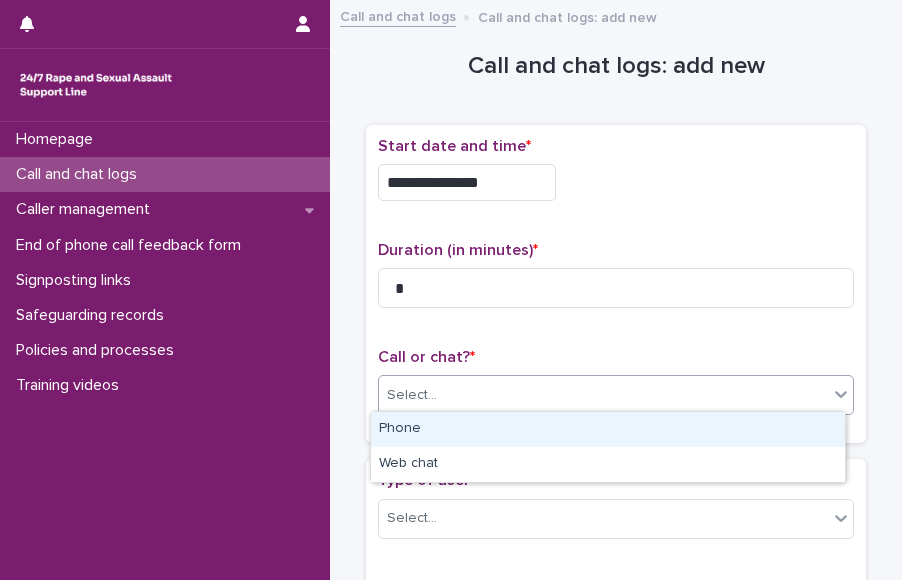 click on "Select..." at bounding box center [603, 395] 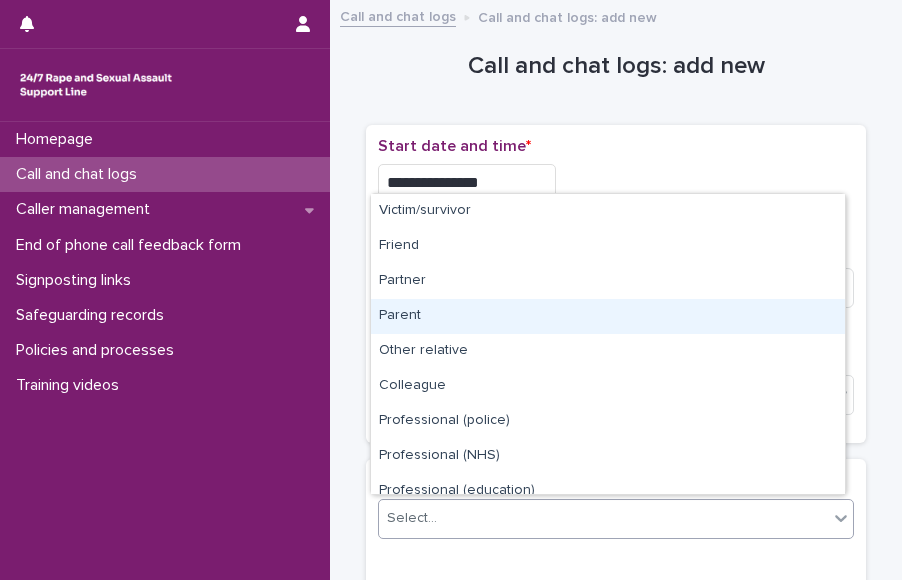 drag, startPoint x: 518, startPoint y: 525, endPoint x: 835, endPoint y: 449, distance: 325.98312 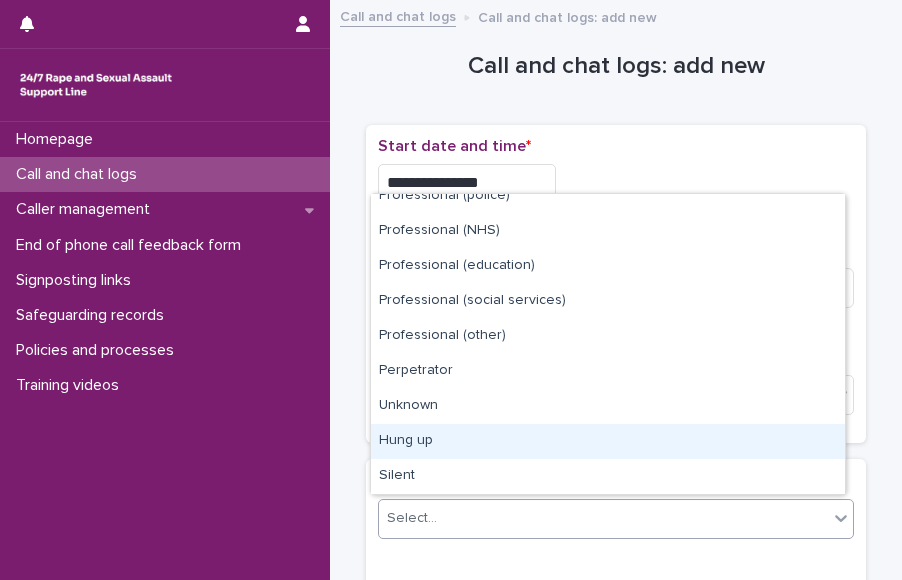click on "Hung up" at bounding box center [608, 441] 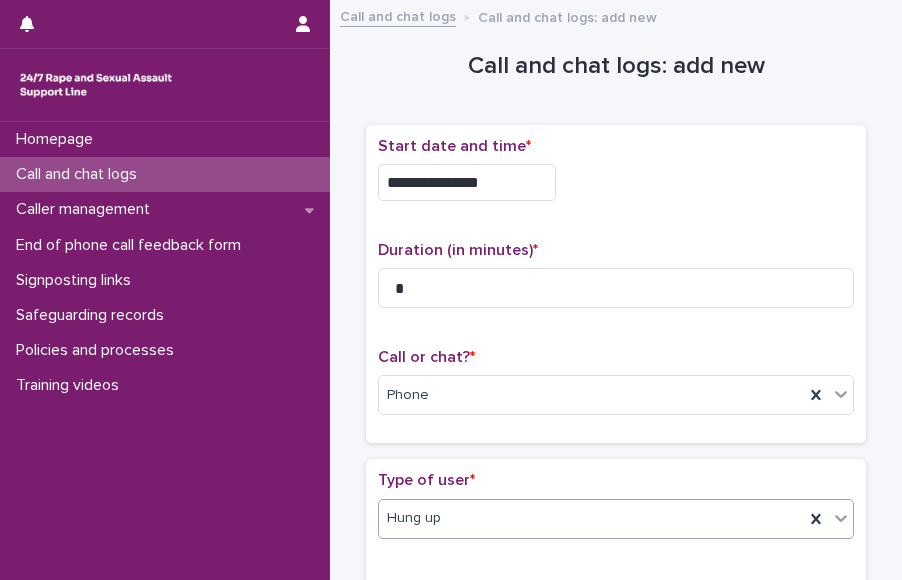 scroll, scrollTop: 418, scrollLeft: 0, axis: vertical 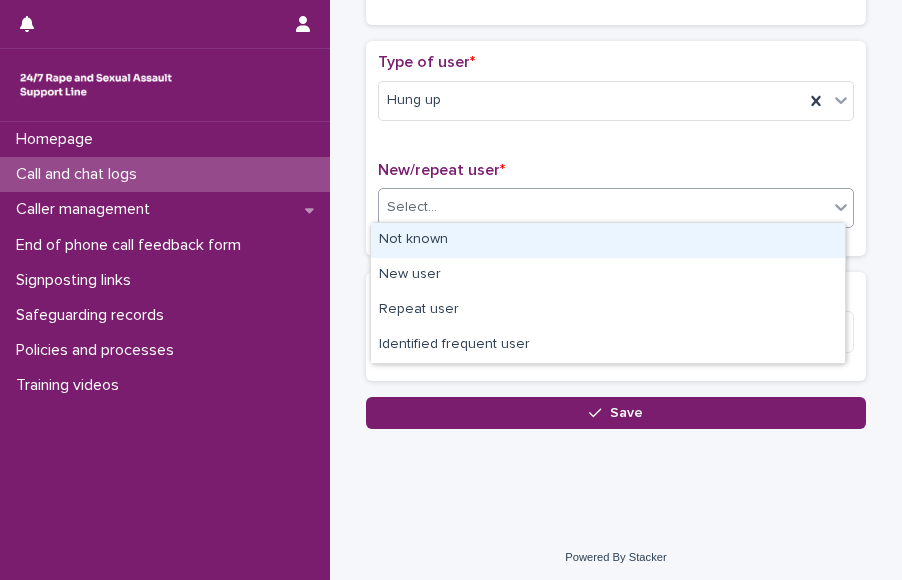 click on "Select..." at bounding box center [603, 207] 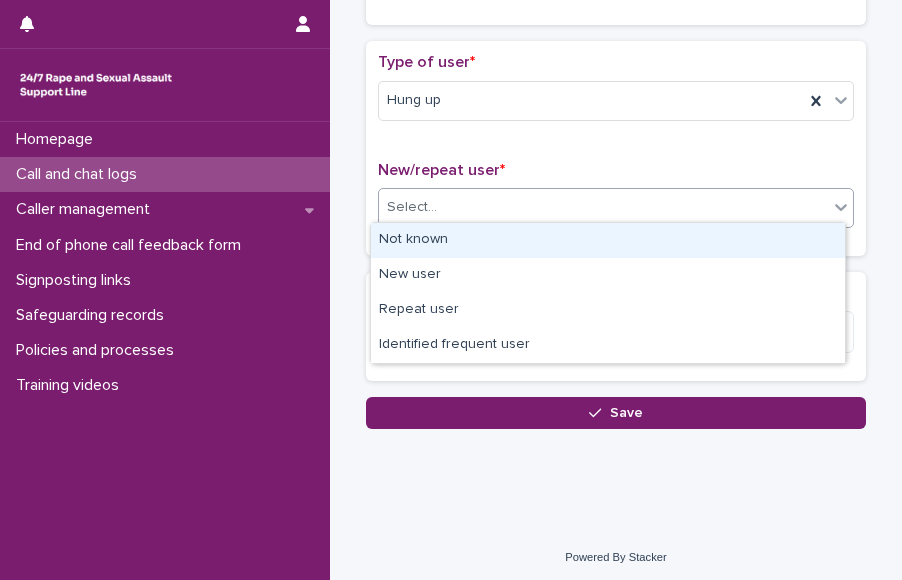 click on "Not known" at bounding box center (608, 240) 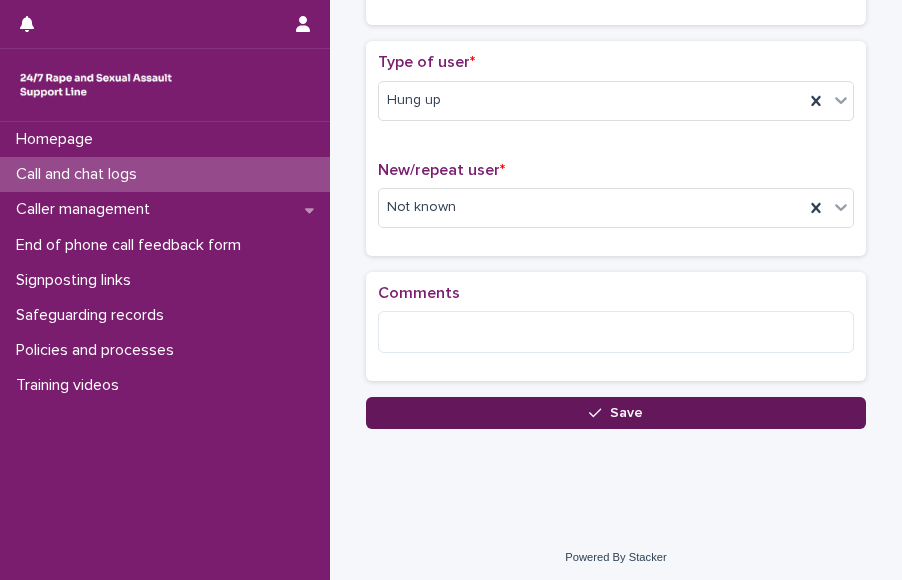 click on "Save" at bounding box center (616, 413) 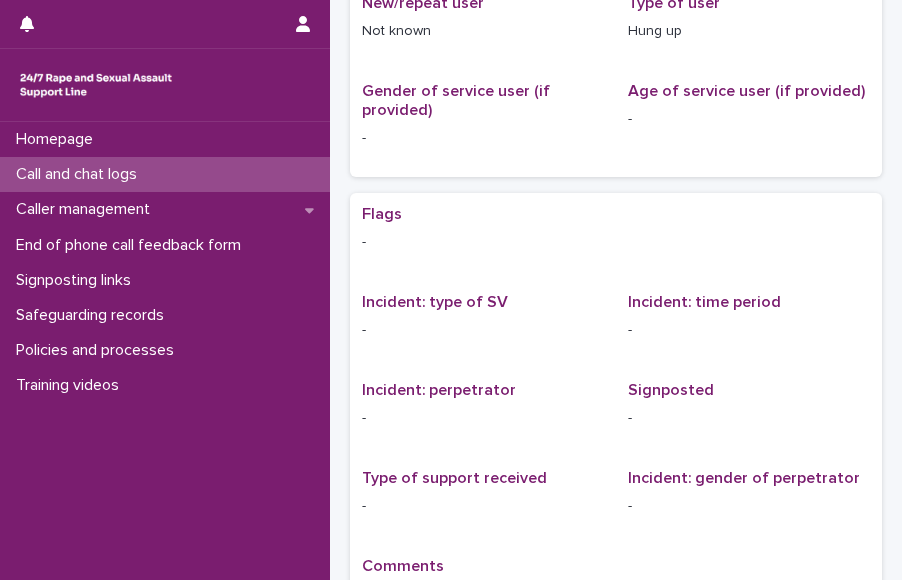 scroll, scrollTop: 0, scrollLeft: 0, axis: both 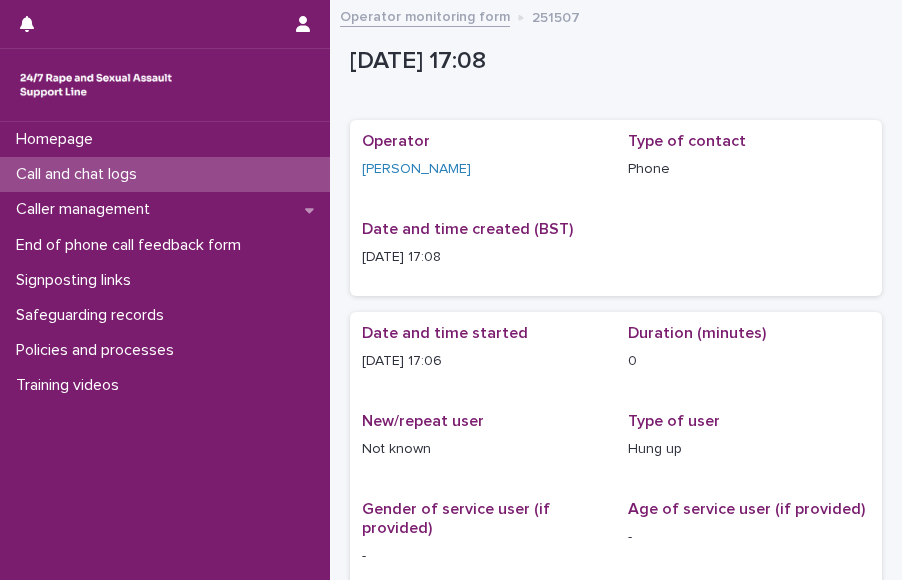 click on "Call and chat logs" at bounding box center [80, 174] 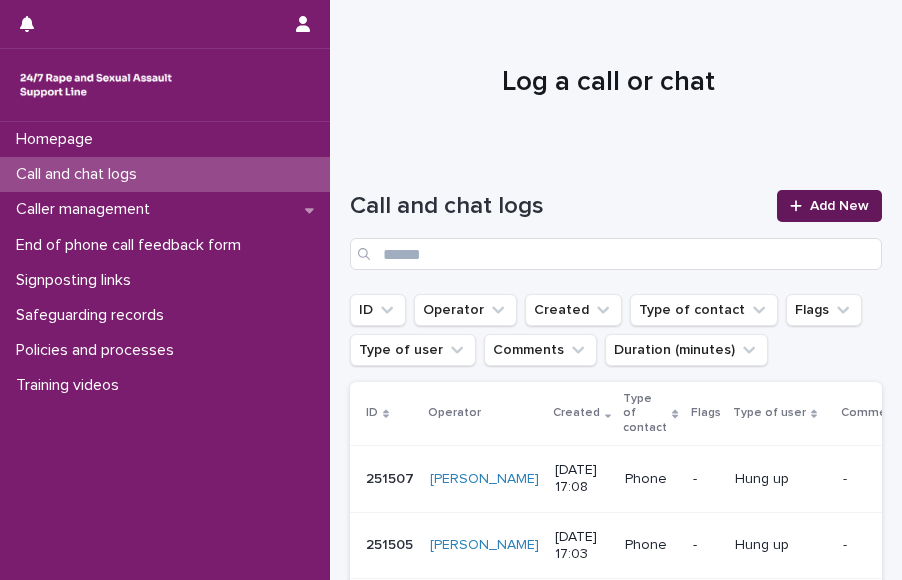 click on "Add New" at bounding box center [839, 206] 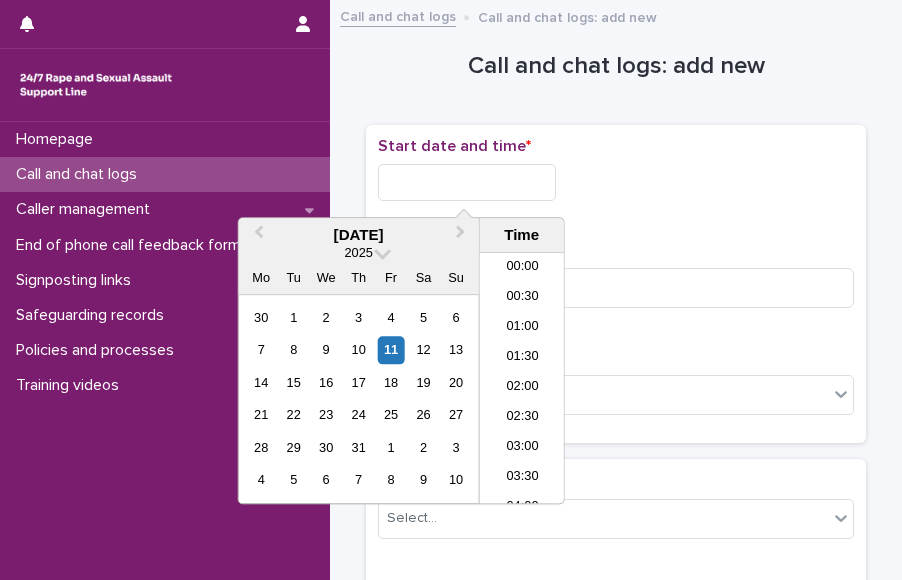 click at bounding box center [467, 182] 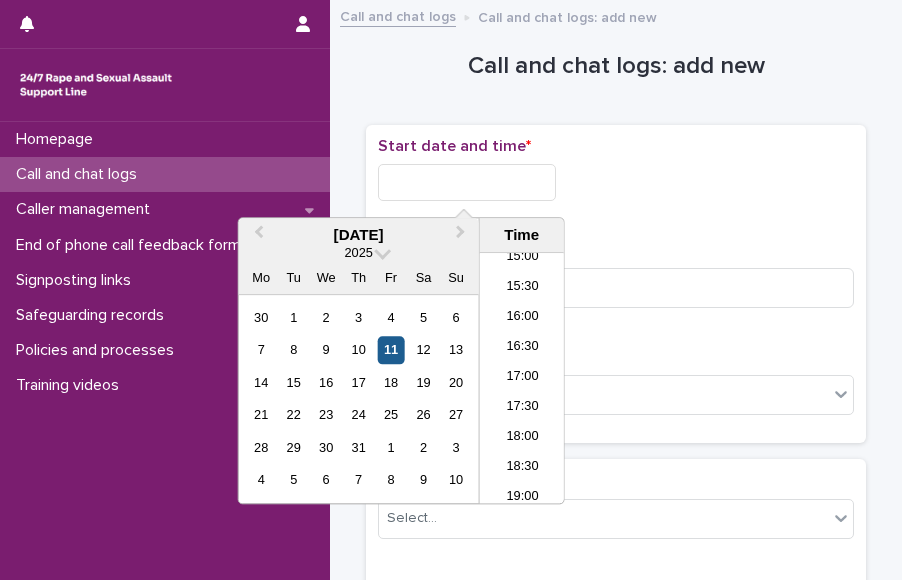 click on "11" at bounding box center (391, 350) 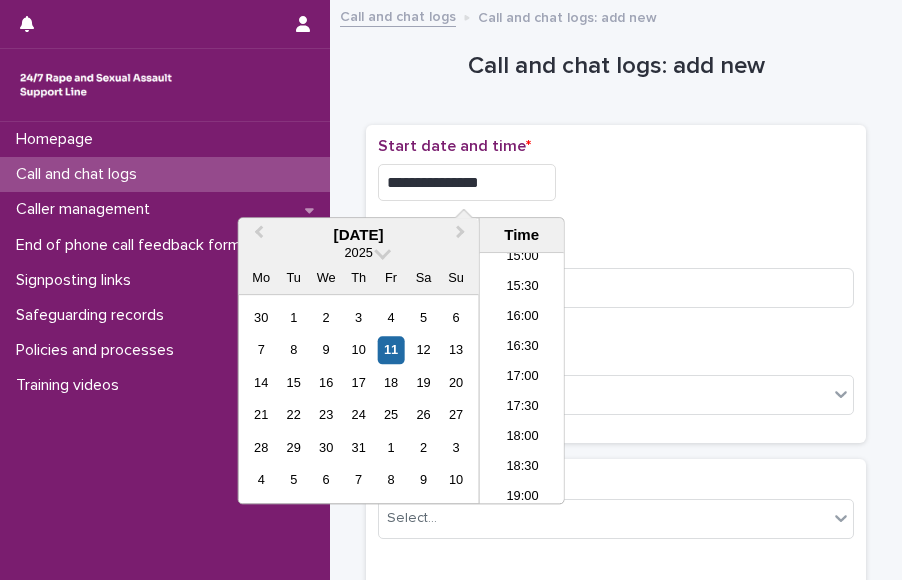 click on "**********" at bounding box center (467, 182) 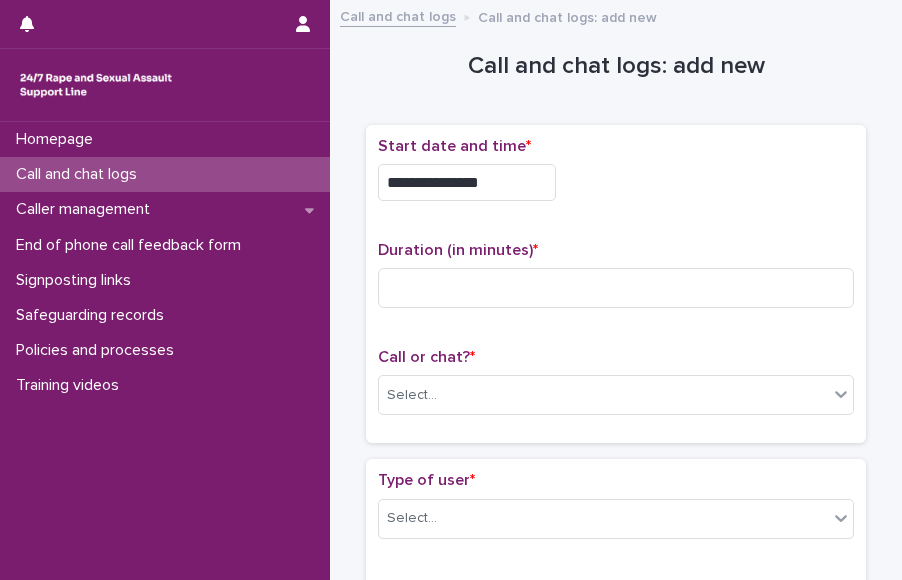click on "Duration (in minutes) *" at bounding box center (616, 282) 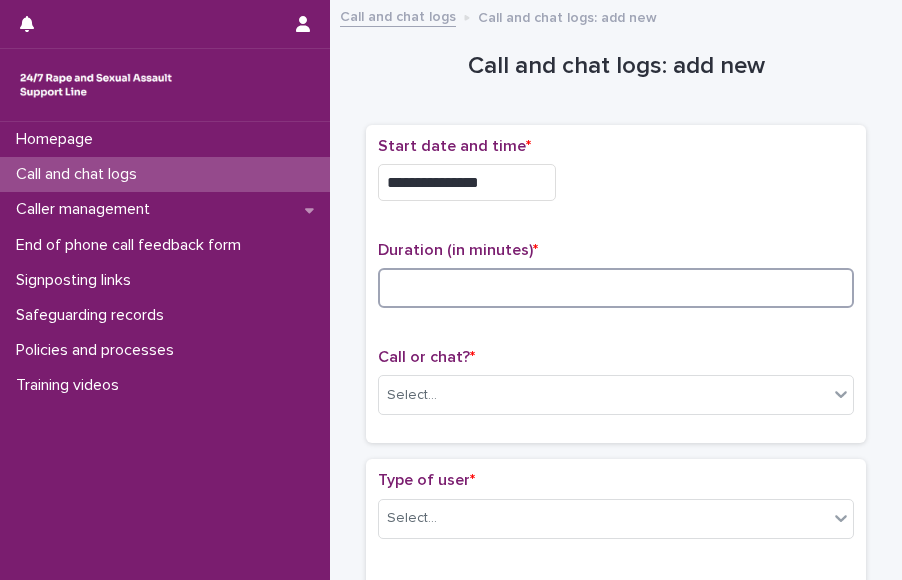 click at bounding box center (616, 288) 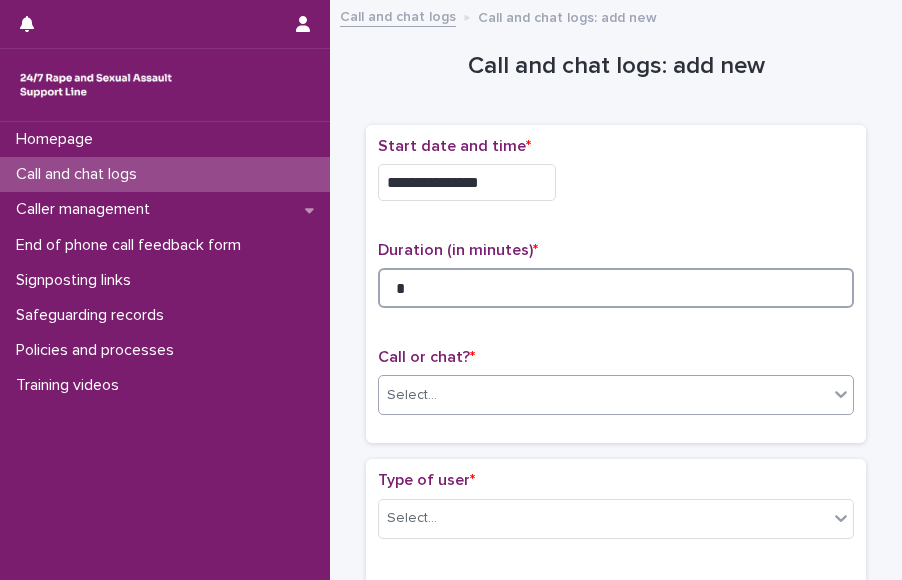 type on "*" 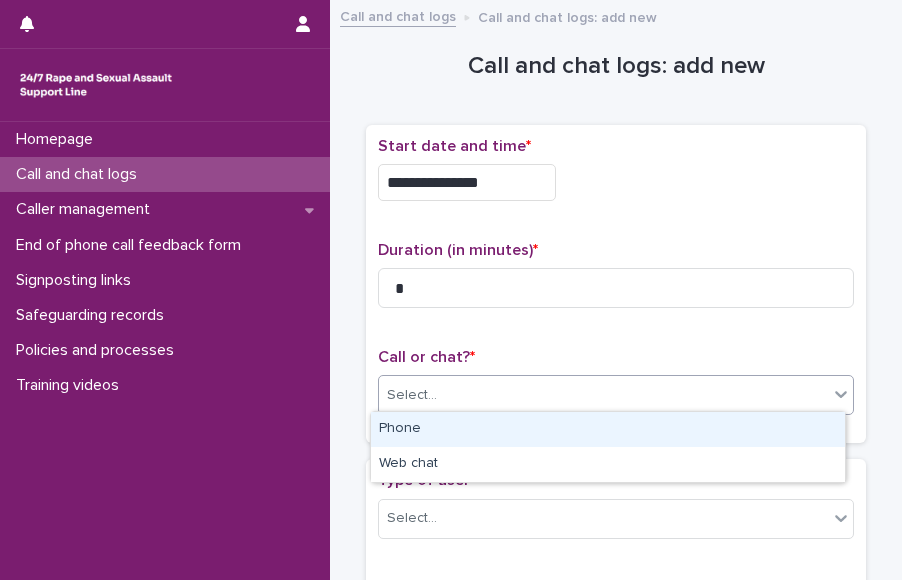 click on "Select..." at bounding box center (603, 395) 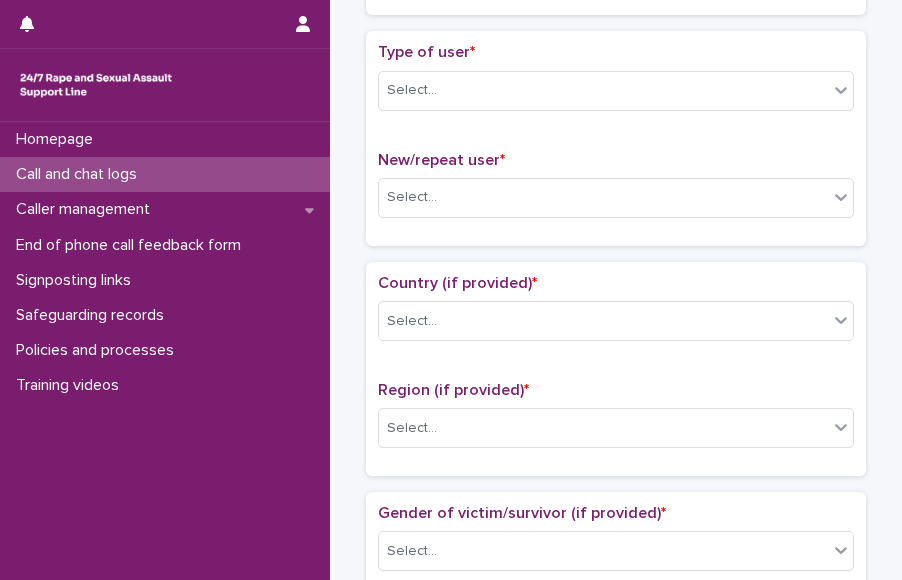 scroll, scrollTop: 434, scrollLeft: 0, axis: vertical 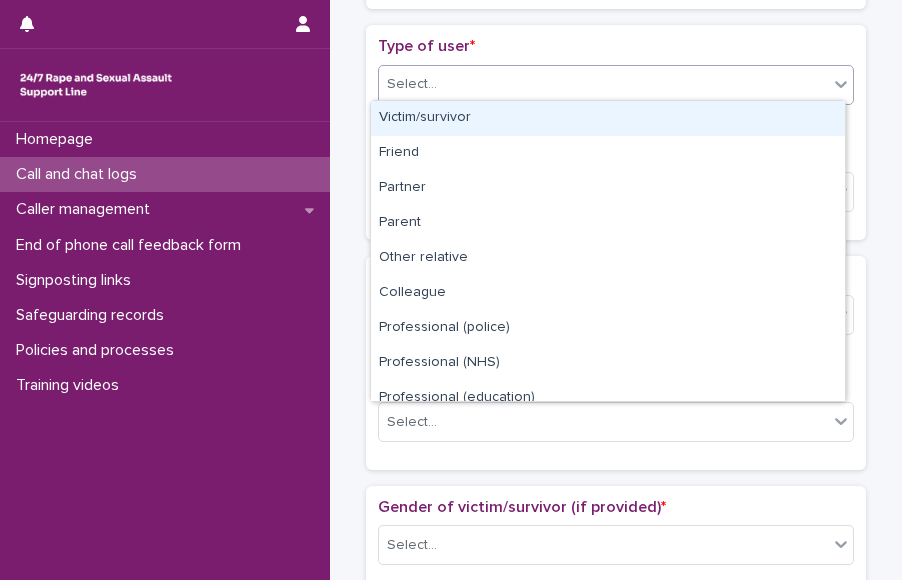click on "Select..." at bounding box center (603, 84) 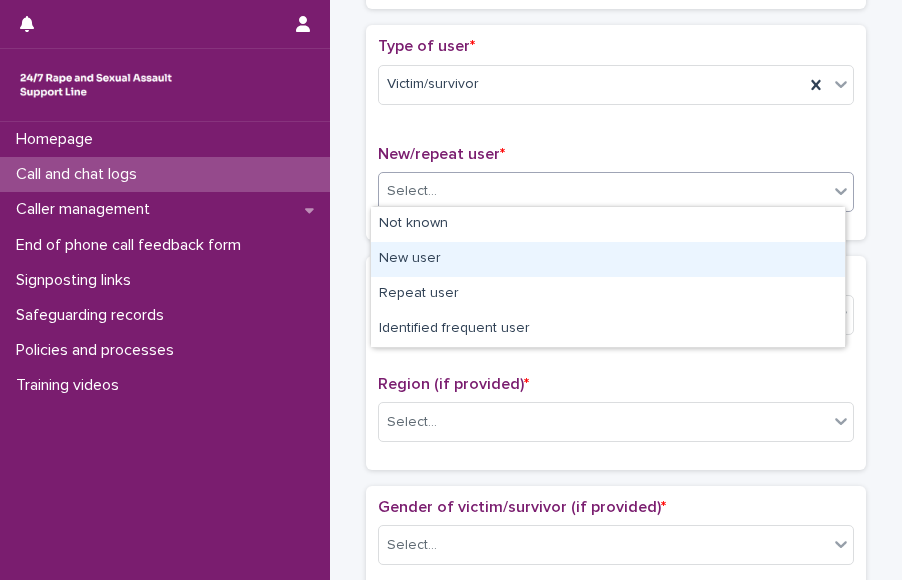 drag, startPoint x: 549, startPoint y: 193, endPoint x: 501, endPoint y: 266, distance: 87.36704 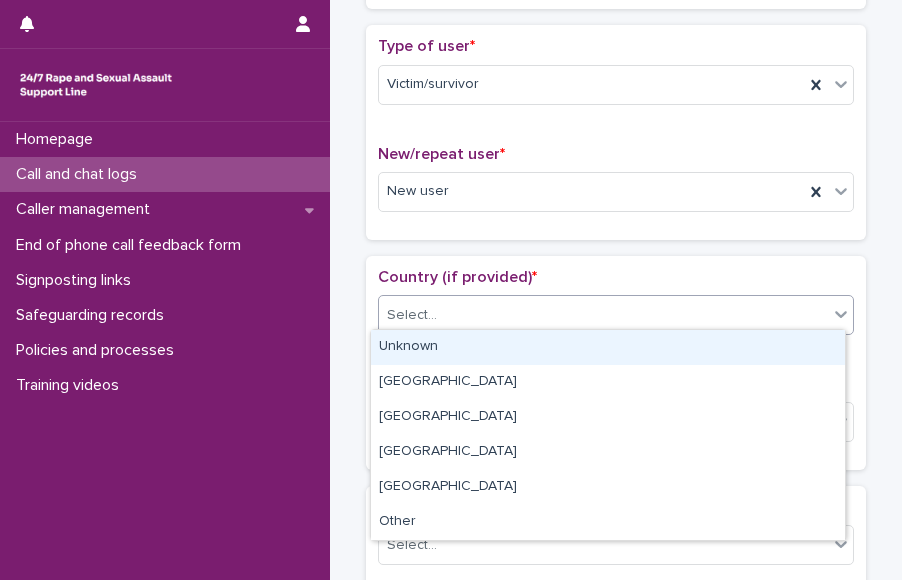 click on "Select..." at bounding box center (603, 315) 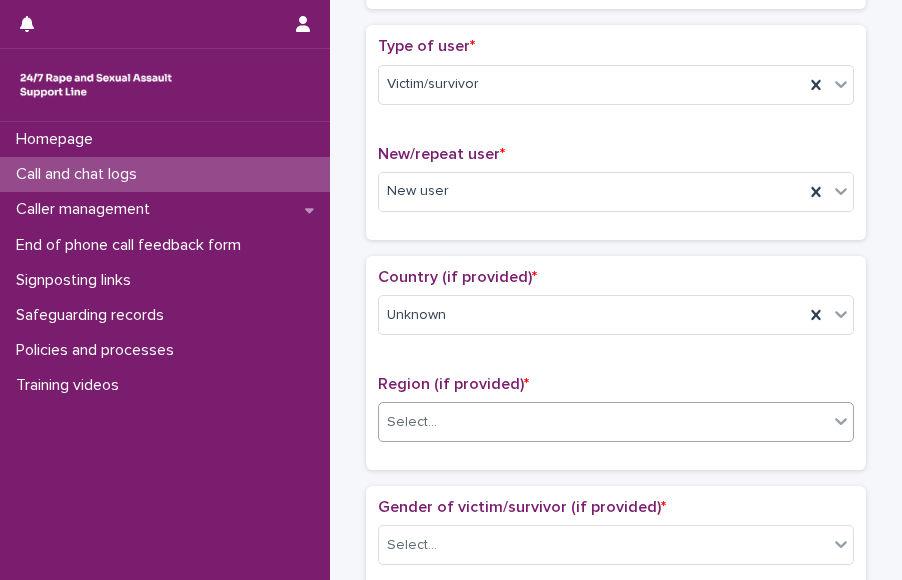 drag, startPoint x: 468, startPoint y: 439, endPoint x: 486, endPoint y: 430, distance: 20.12461 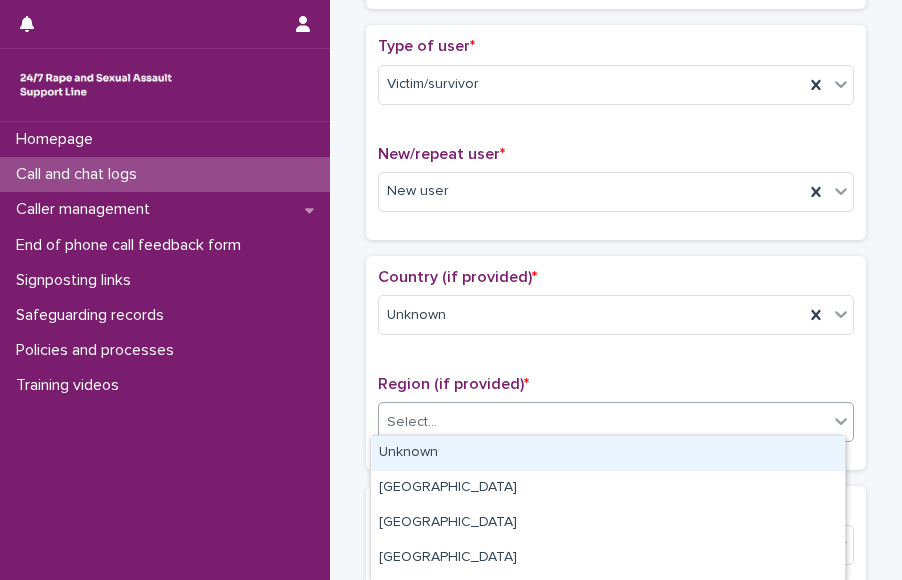 drag, startPoint x: 486, startPoint y: 430, endPoint x: 476, endPoint y: 454, distance: 26 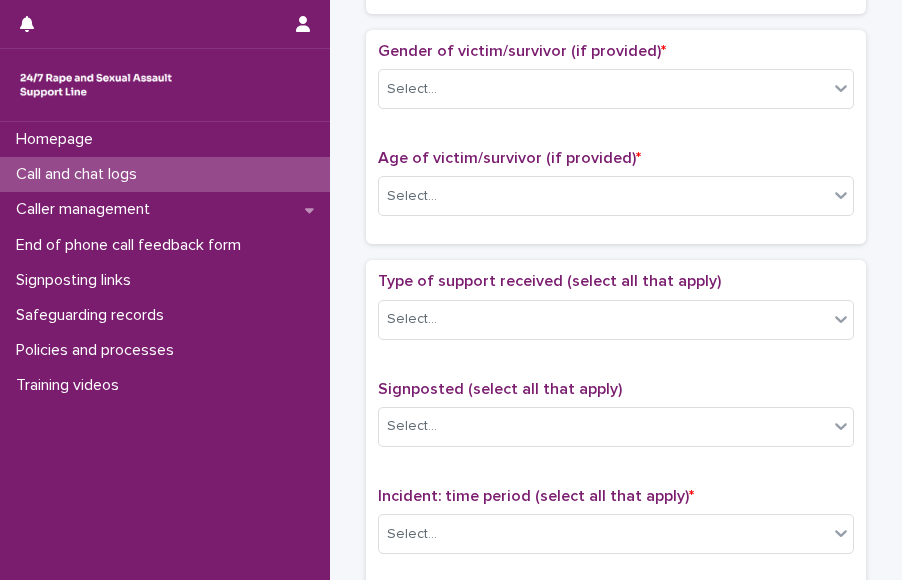 scroll, scrollTop: 914, scrollLeft: 0, axis: vertical 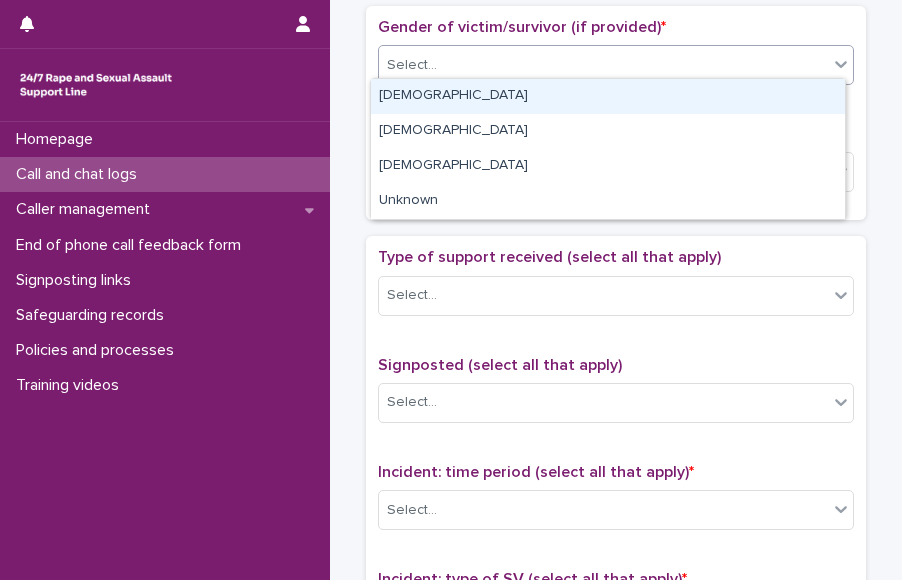 click on "Select..." at bounding box center (603, 65) 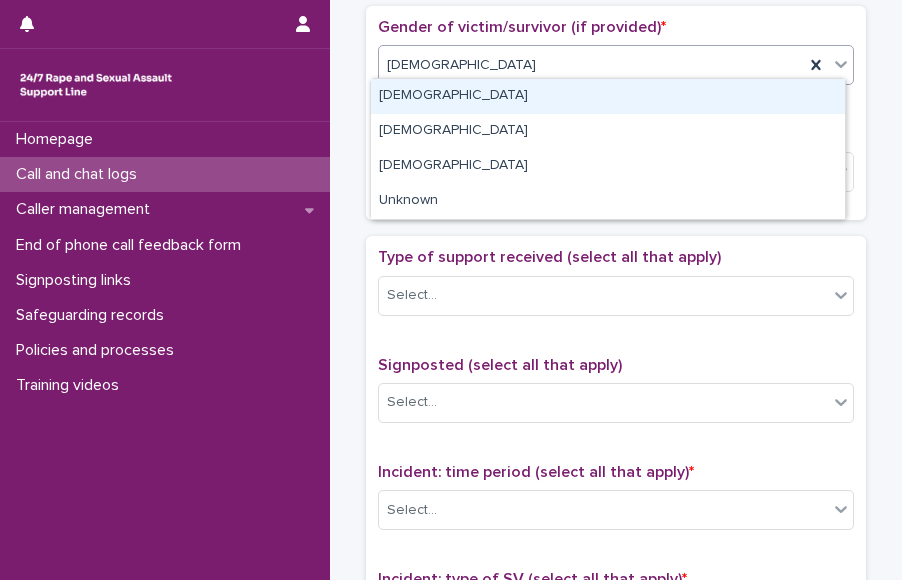 click on "[DEMOGRAPHIC_DATA]" at bounding box center (591, 65) 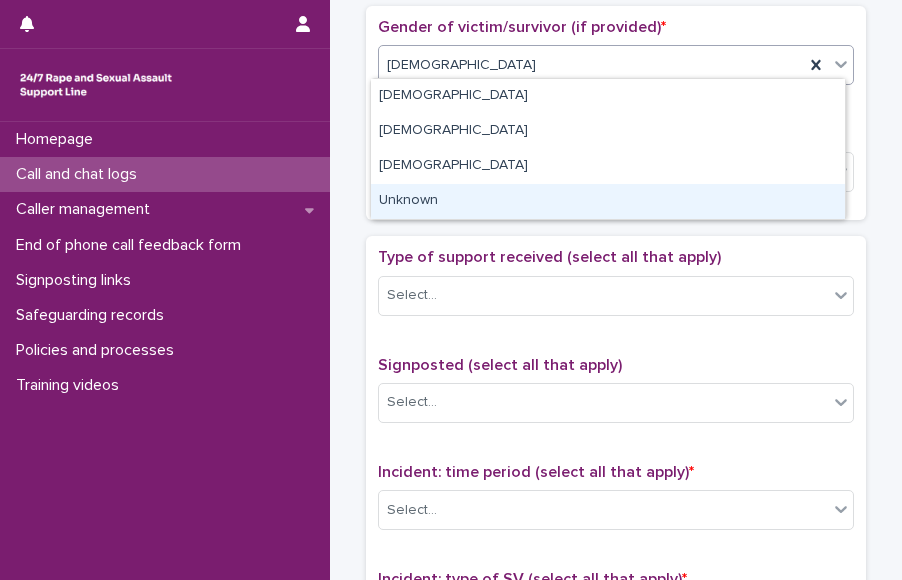 click on "Unknown" at bounding box center (608, 201) 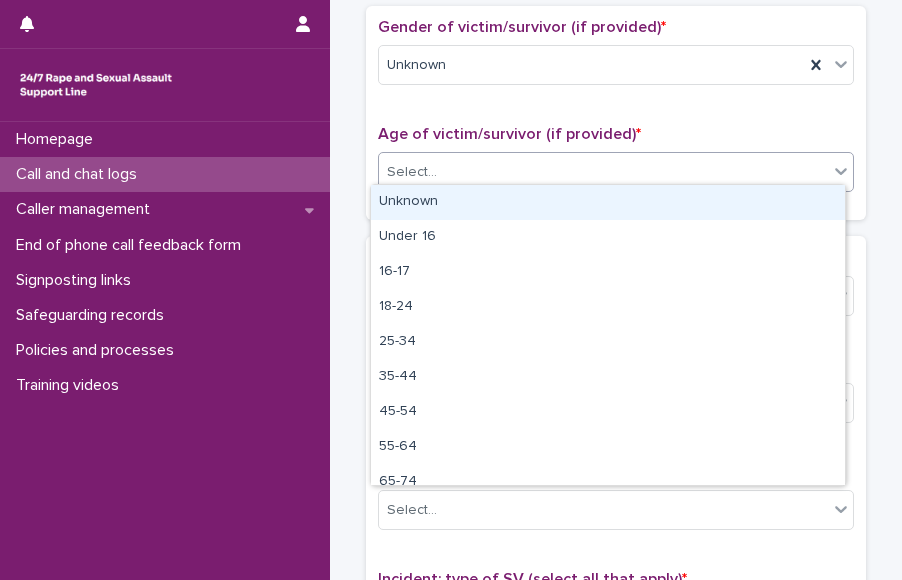 drag, startPoint x: 544, startPoint y: 173, endPoint x: 512, endPoint y: 213, distance: 51.224995 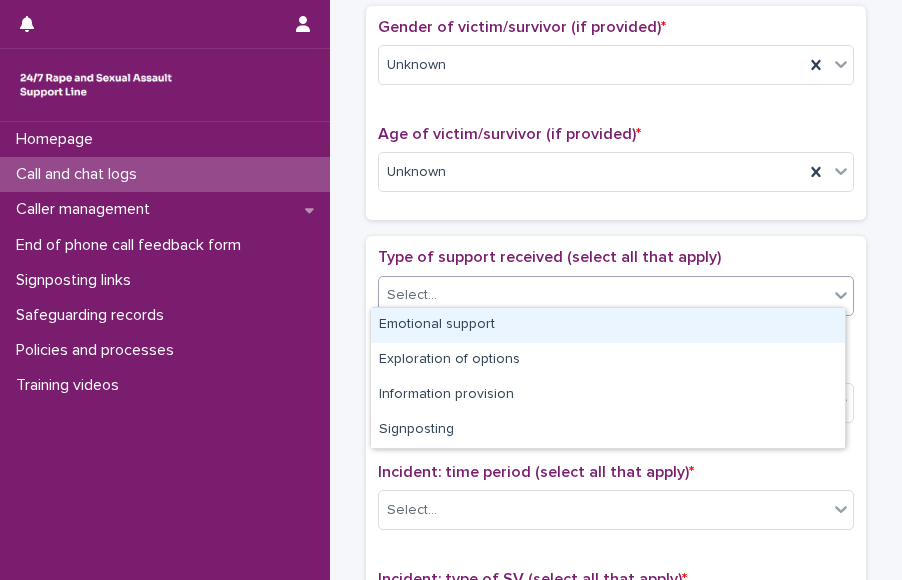 click on "Select..." at bounding box center (603, 295) 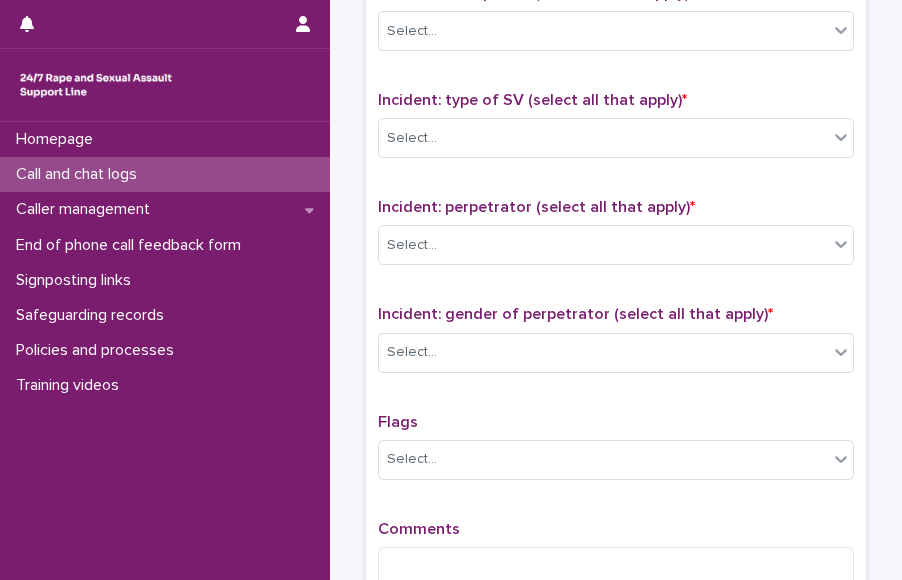 scroll, scrollTop: 1394, scrollLeft: 0, axis: vertical 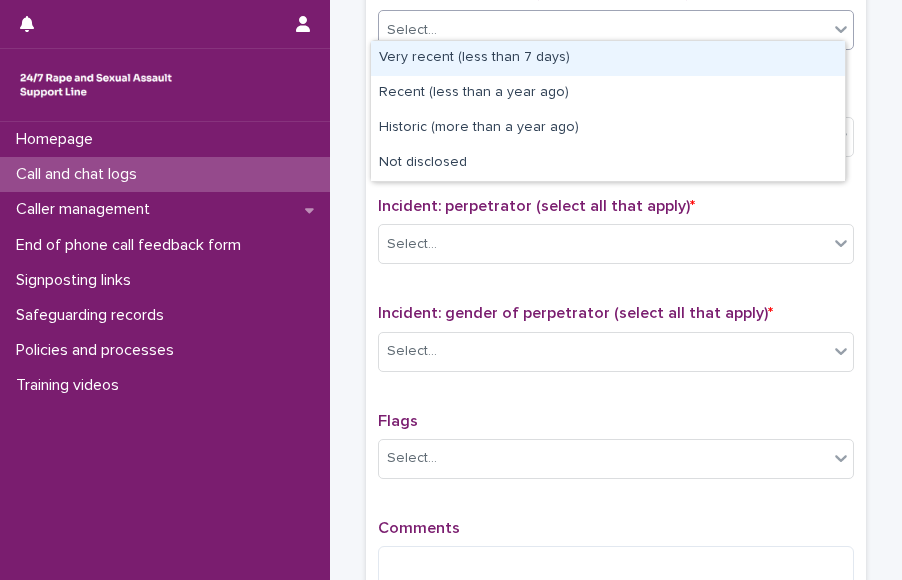 click on "Select..." at bounding box center (603, 30) 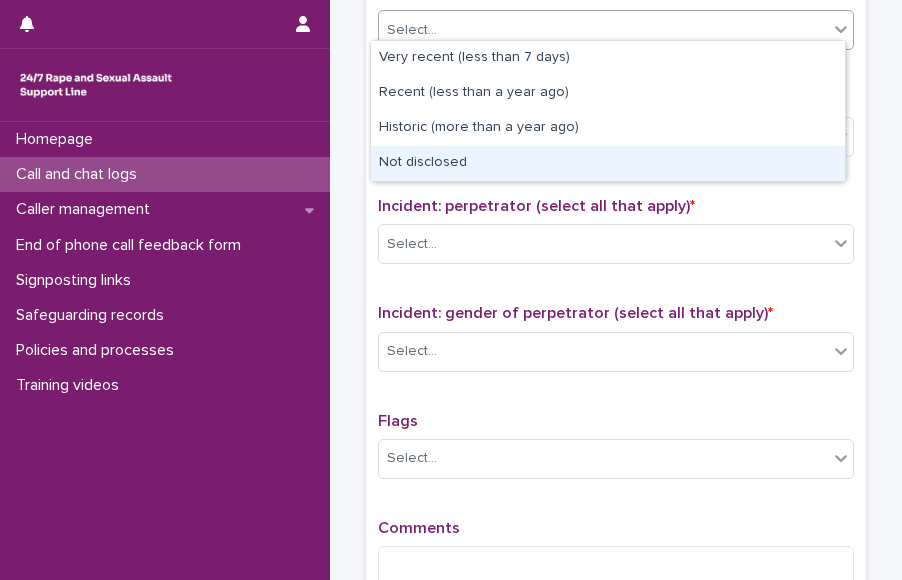 click on "Not disclosed" at bounding box center (608, 163) 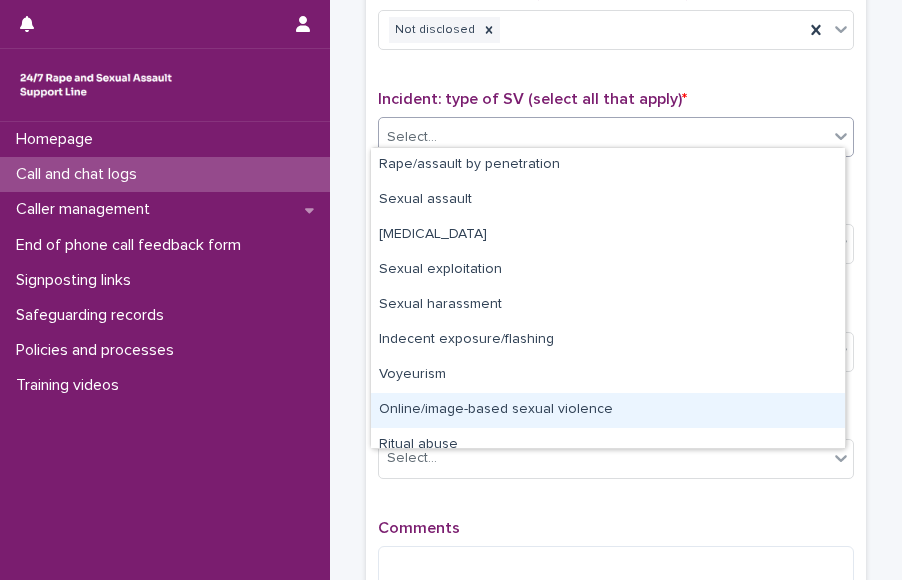 drag, startPoint x: 605, startPoint y: 113, endPoint x: 840, endPoint y: 411, distance: 379.51154 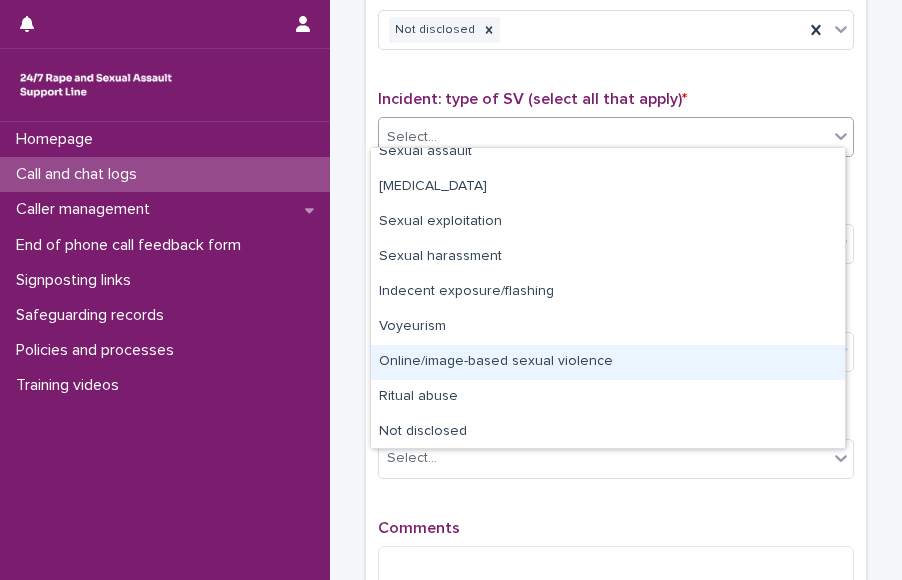scroll, scrollTop: 50, scrollLeft: 0, axis: vertical 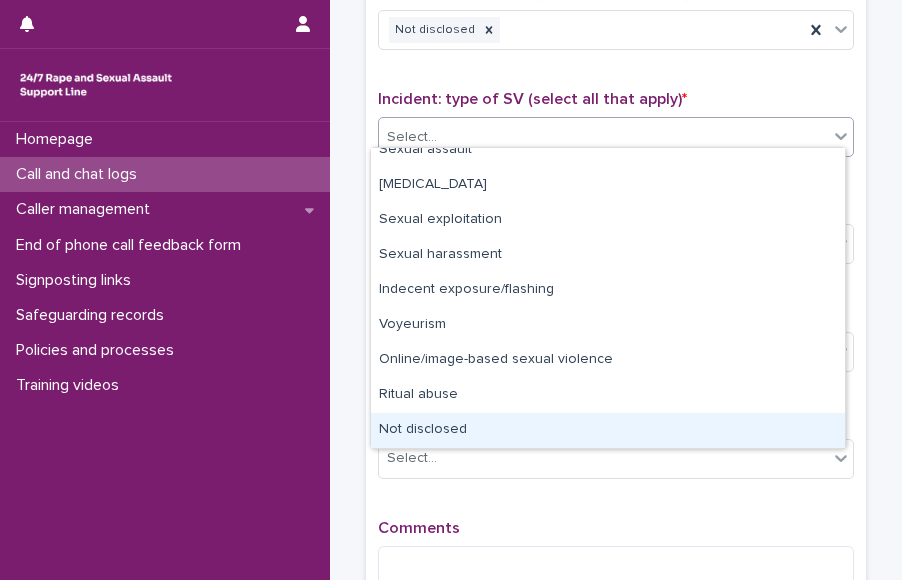 click on "Not disclosed" at bounding box center (608, 430) 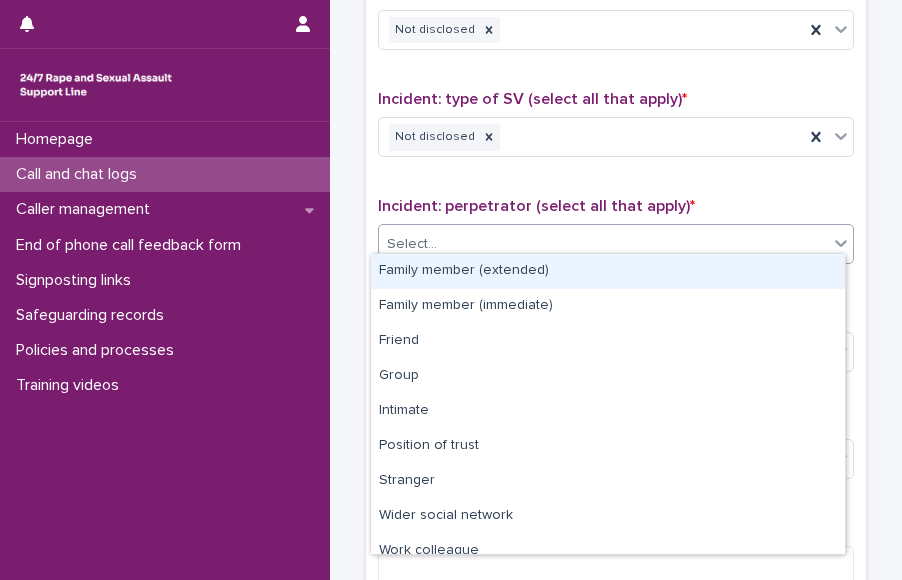 click on "Select..." at bounding box center (603, 244) 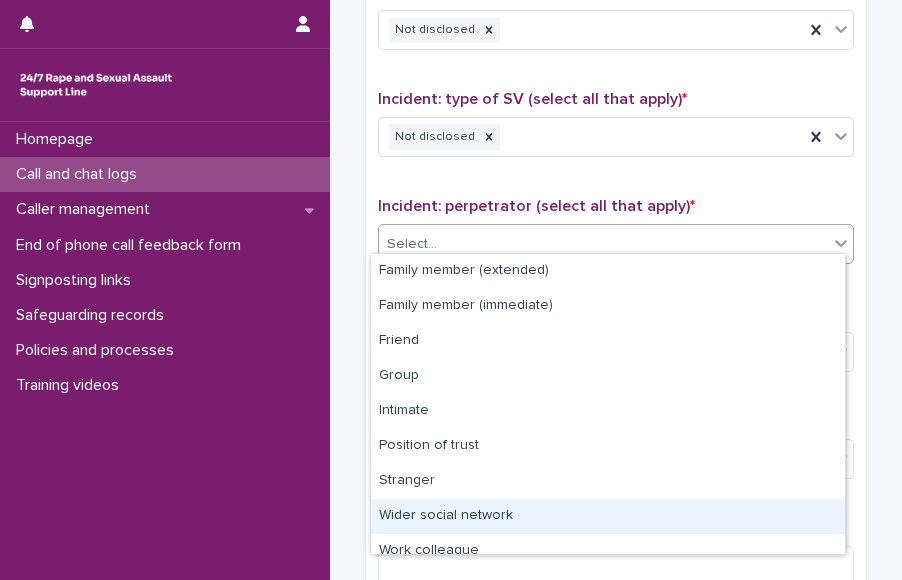 scroll, scrollTop: 85, scrollLeft: 0, axis: vertical 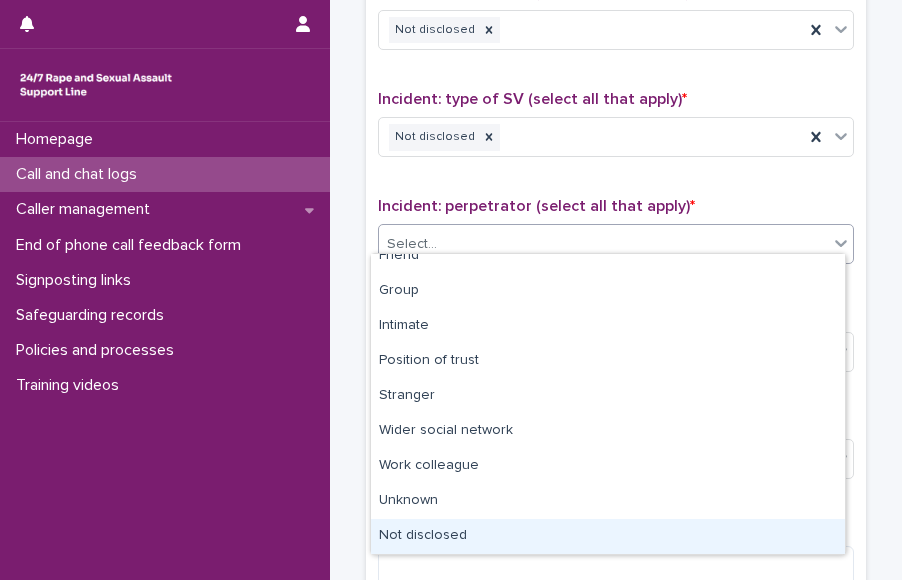 click on "Not disclosed" at bounding box center [608, 536] 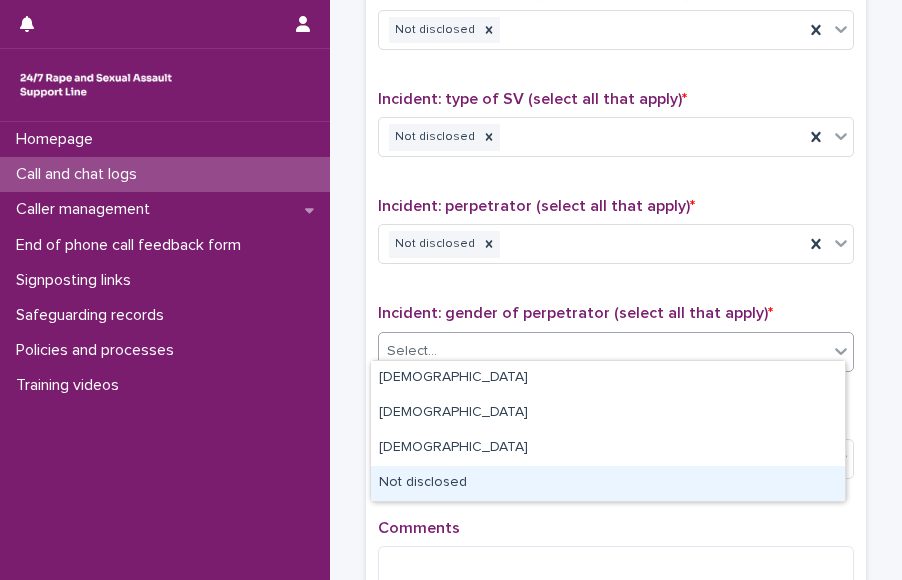 drag, startPoint x: 657, startPoint y: 325, endPoint x: 543, endPoint y: 491, distance: 201.37527 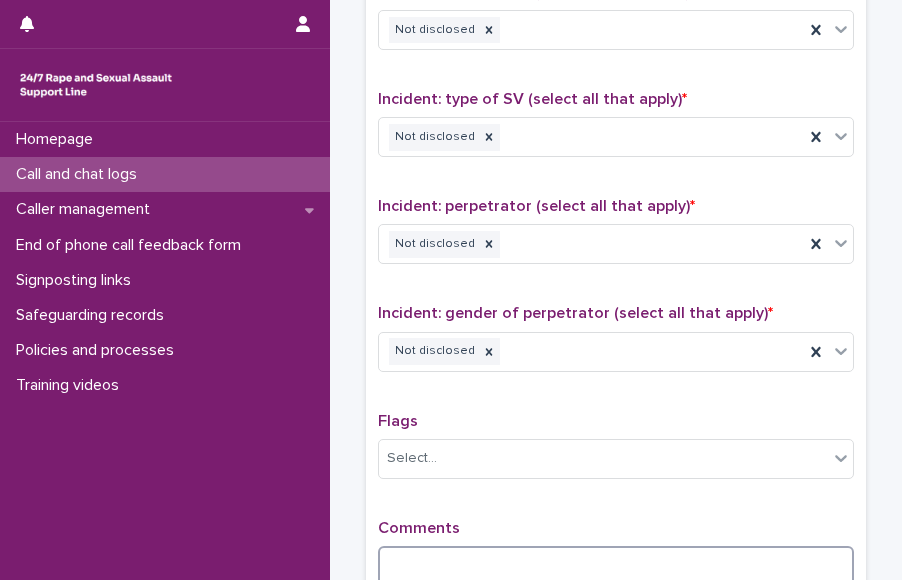 click at bounding box center [616, 567] 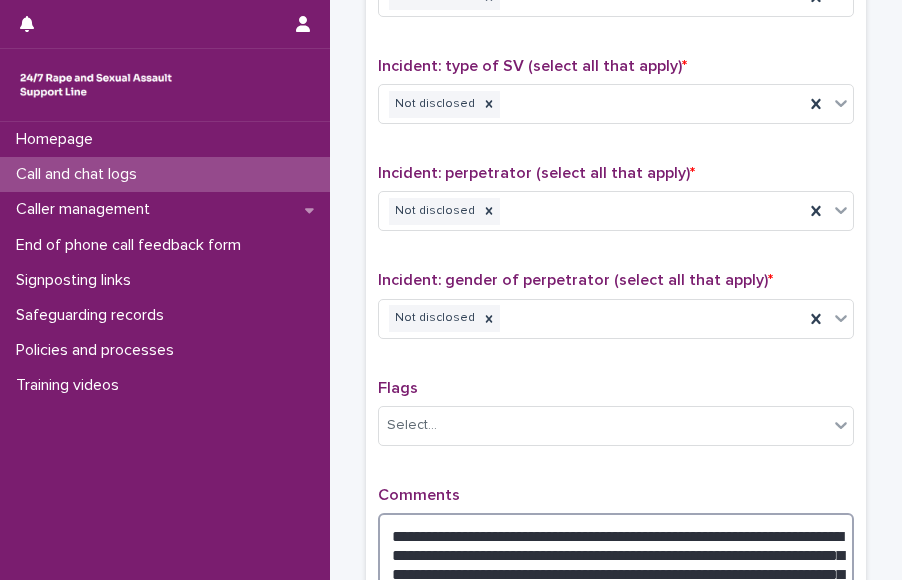 scroll, scrollTop: 1444, scrollLeft: 0, axis: vertical 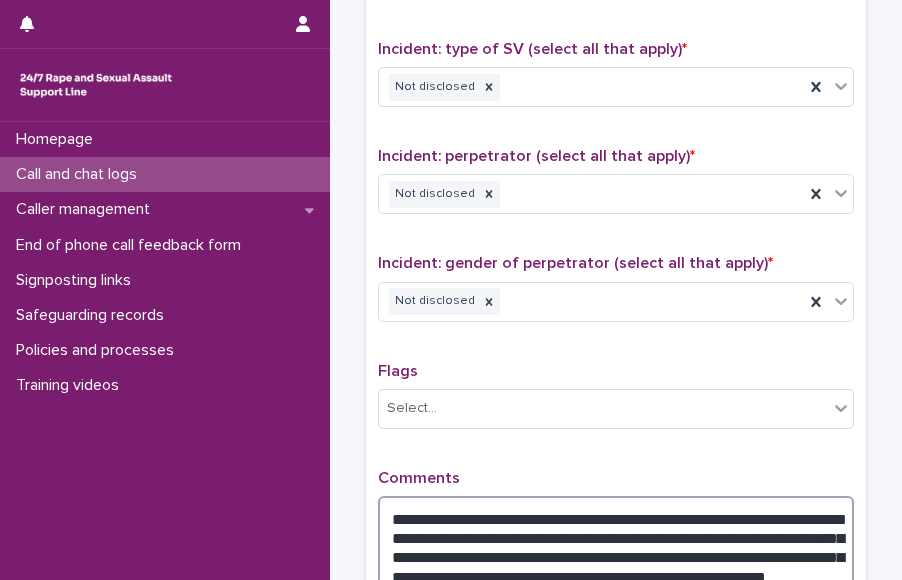 type on "**********" 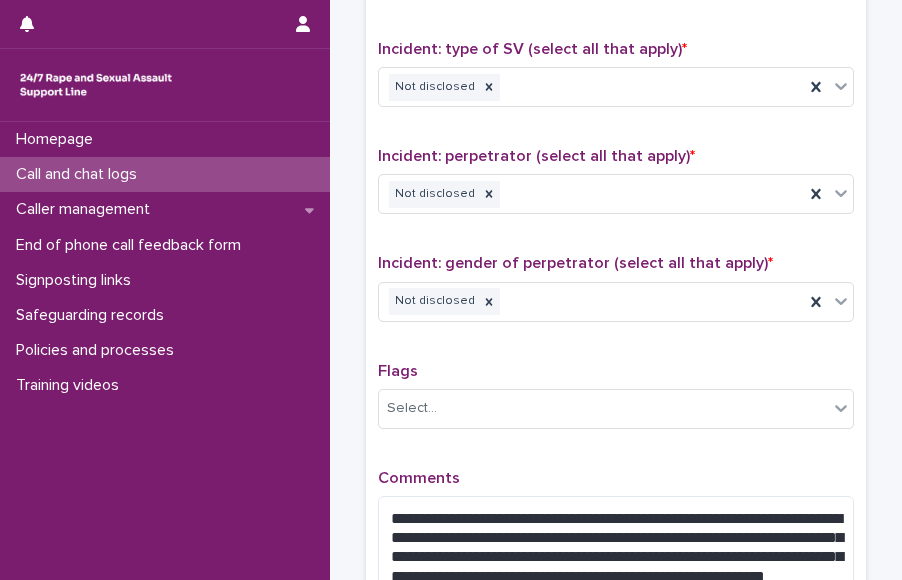 drag, startPoint x: 884, startPoint y: 486, endPoint x: 865, endPoint y: 571, distance: 87.09765 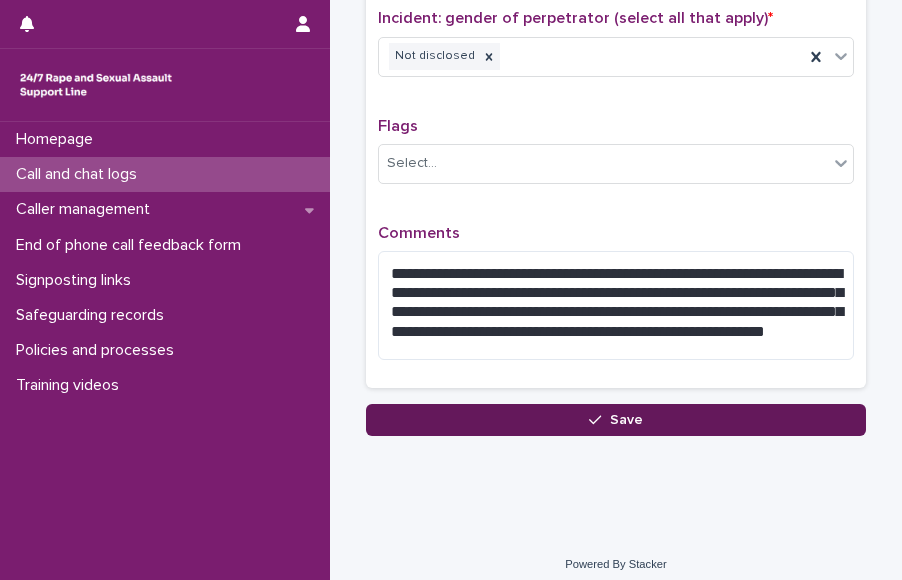 click on "Save" at bounding box center [616, 420] 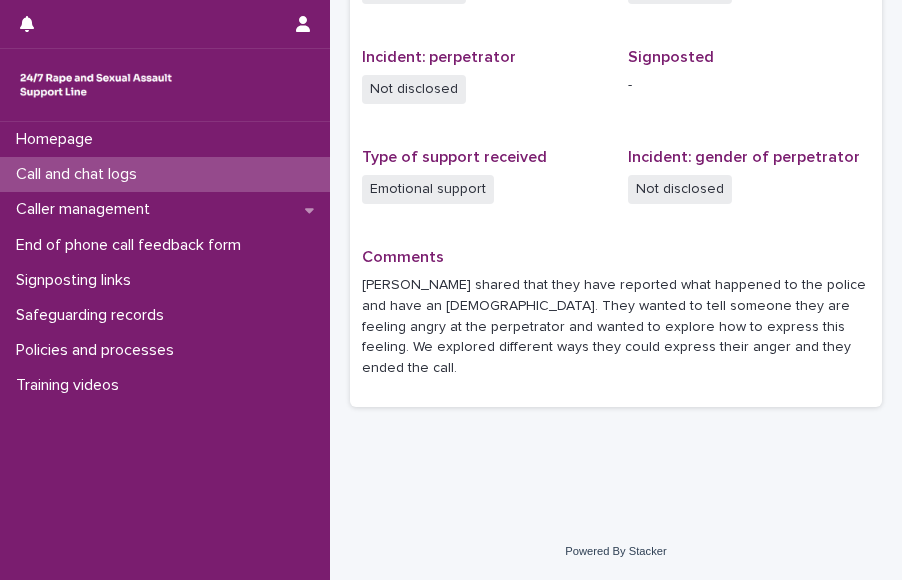 scroll, scrollTop: 0, scrollLeft: 0, axis: both 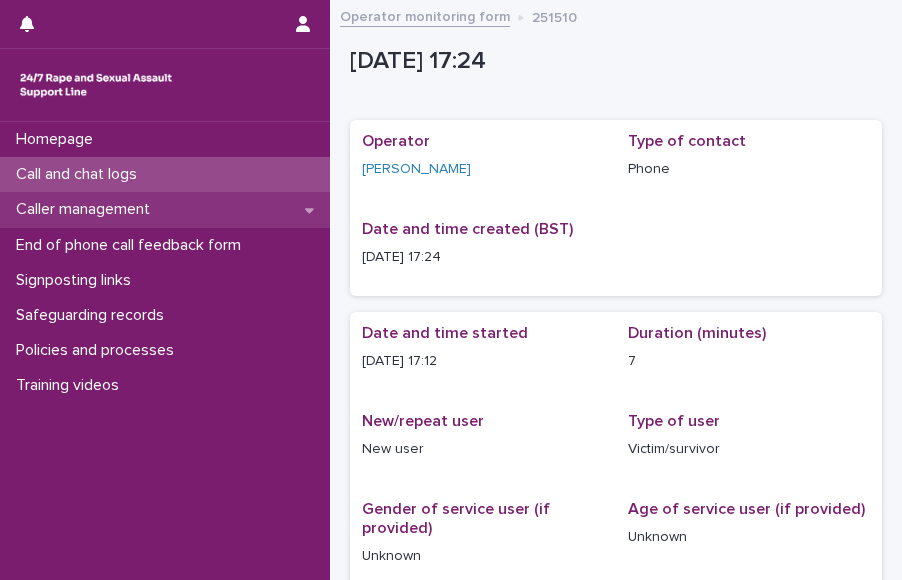 click on "Caller management" at bounding box center (165, 209) 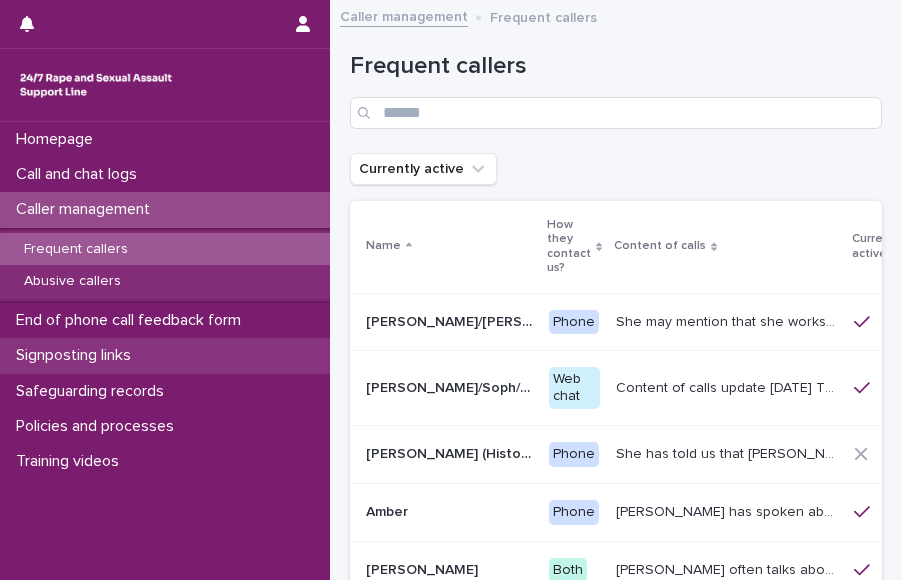 click on "Signposting links" at bounding box center (165, 355) 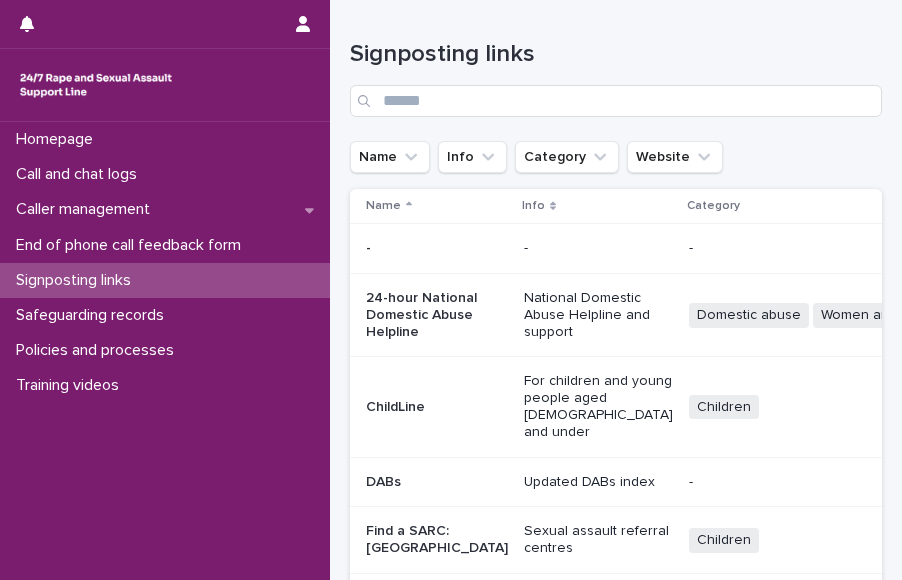 scroll, scrollTop: 507, scrollLeft: 0, axis: vertical 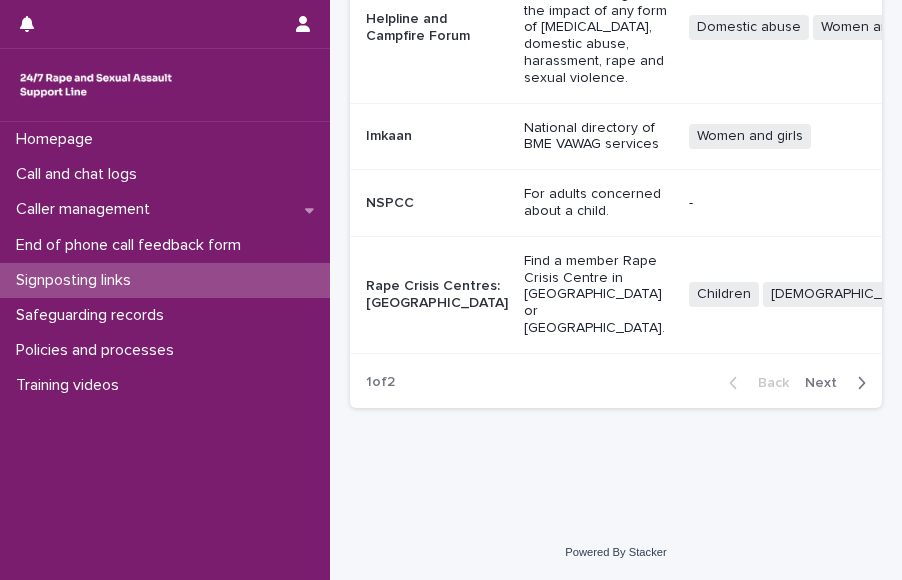 click on "Loading... Saving… Loading... Saving… Signposting links Name Info Category Website Name Info Category Website - - - - -   24-hour National Domestic Abuse Helpline National Domestic Abuse Helpline and support  Domestic abuse Women and girls + 0 Website ChildLine For children and young people aged 18 and under  Children + 0 Website DABs Updated DABs index - - -   Find a SARC: England Sexual assault referral centres Children LGBT+ Men and boys Women and girls + 1 Website Galop  support for LGBT+ people who have experienced abuse and violence LGBT+ + 0 Website Helpline and Campfire Forum An online community for women living with the impact of any form of child sexual abuse, domestic abuse, harassment, rape and sexual violence. ​ Domestic abuse Women and girls + 0 Website Imkaan  National directory of BME VAWAG services  Women and girls + 0 Website NSPCC For adults concerned about a child. - Website Rape Crisis Centres: England & Wales Find a member Rape Crisis Centre in England or Wales. Children LGBT+ +" at bounding box center [616, -107] 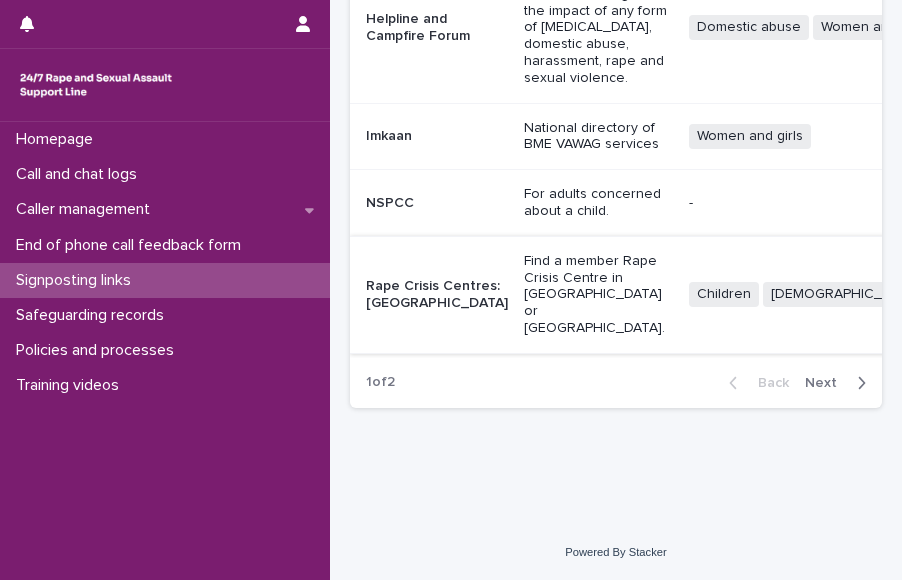 scroll, scrollTop: 0, scrollLeft: 0, axis: both 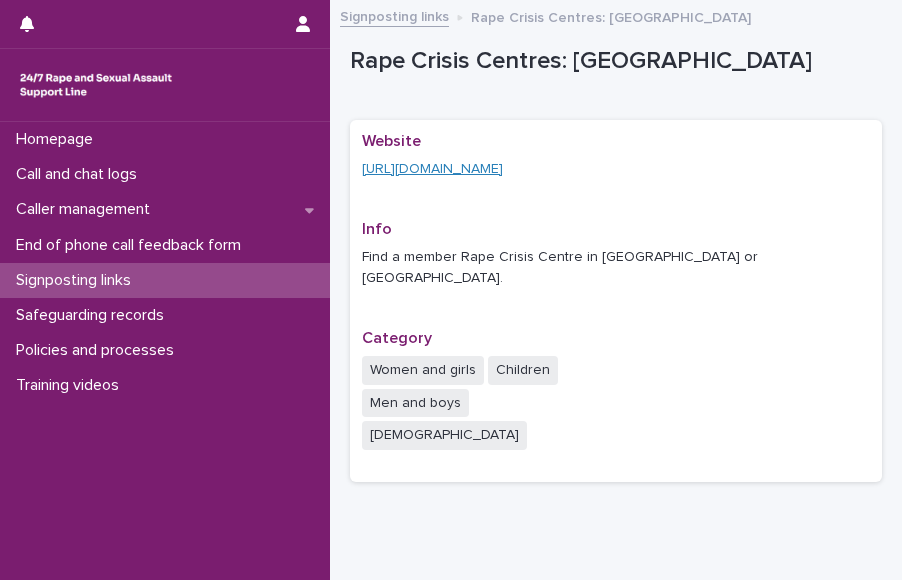 click on "https://rapecrisis.org.uk/get-help/find-a-rape-crisis-centre/" at bounding box center [432, 169] 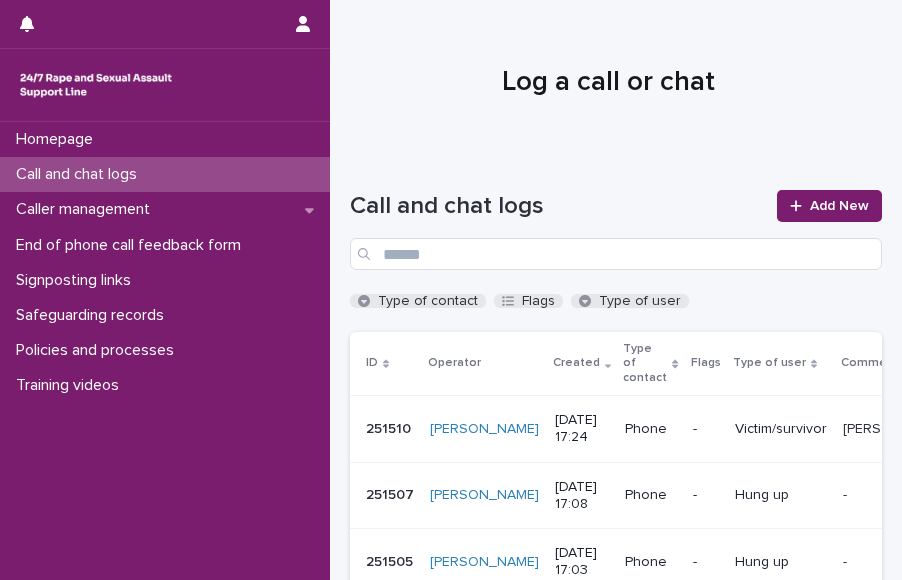 scroll, scrollTop: 0, scrollLeft: 0, axis: both 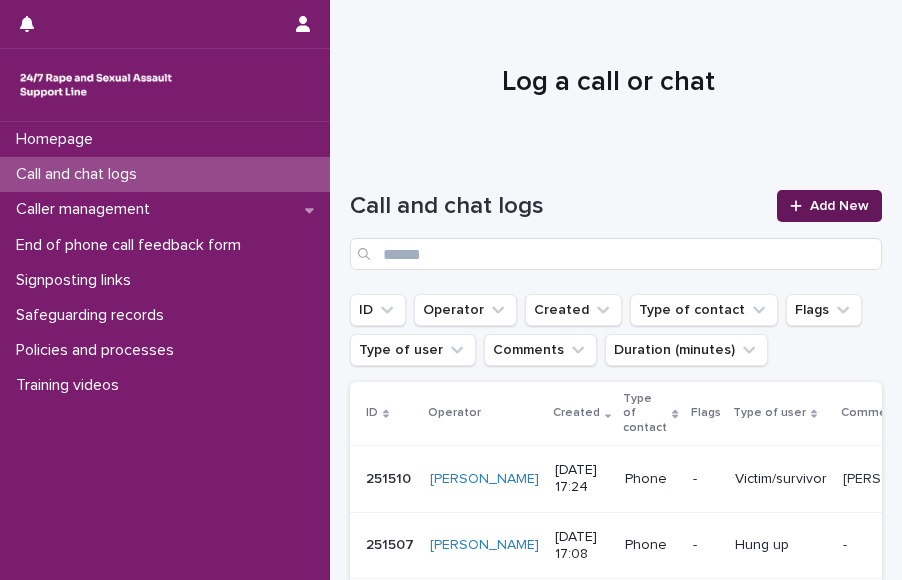 click on "Add New" at bounding box center (839, 206) 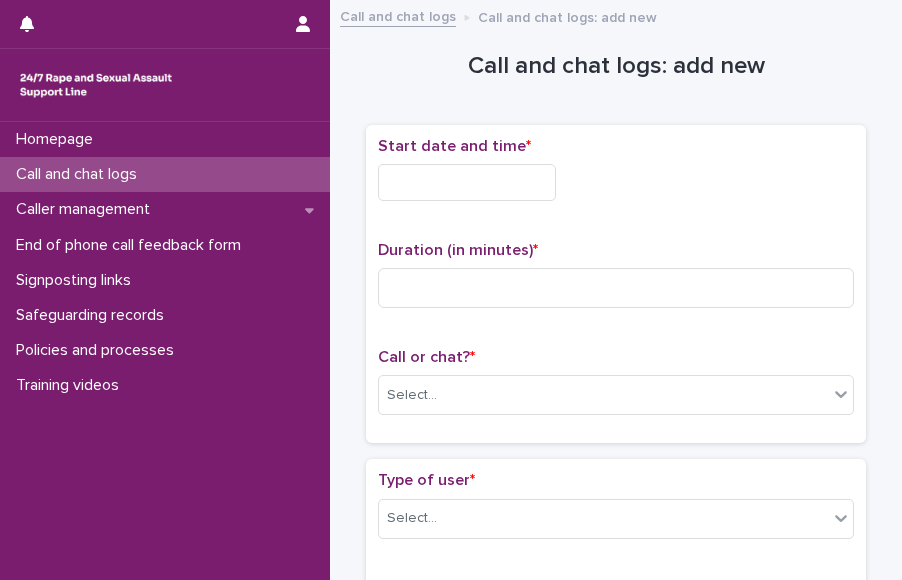 click at bounding box center (467, 182) 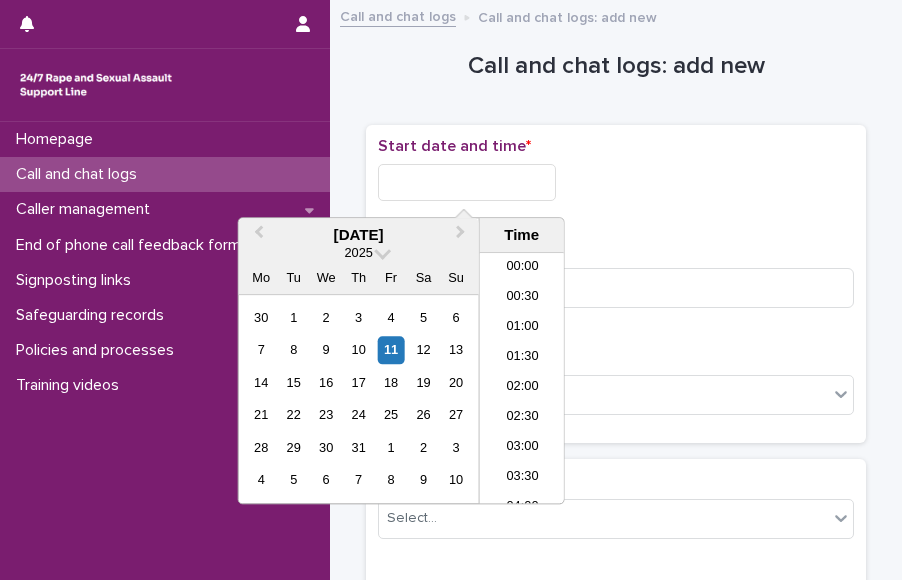 scroll, scrollTop: 940, scrollLeft: 0, axis: vertical 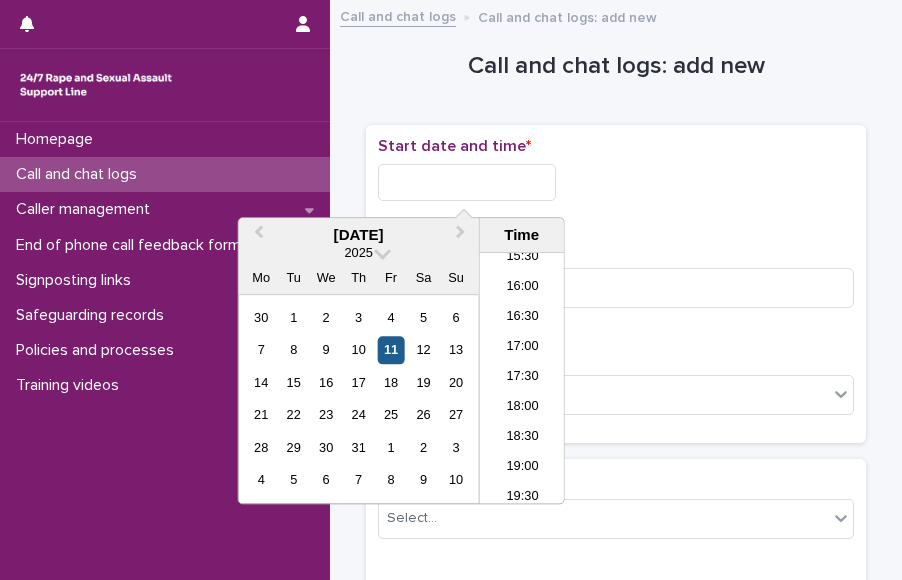 click on "11" at bounding box center (391, 350) 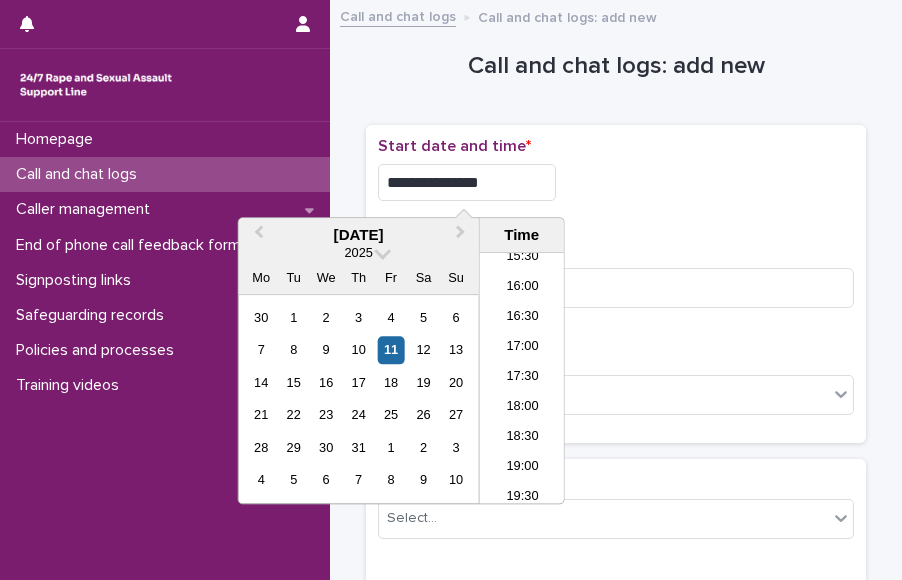 click on "**********" at bounding box center [467, 182] 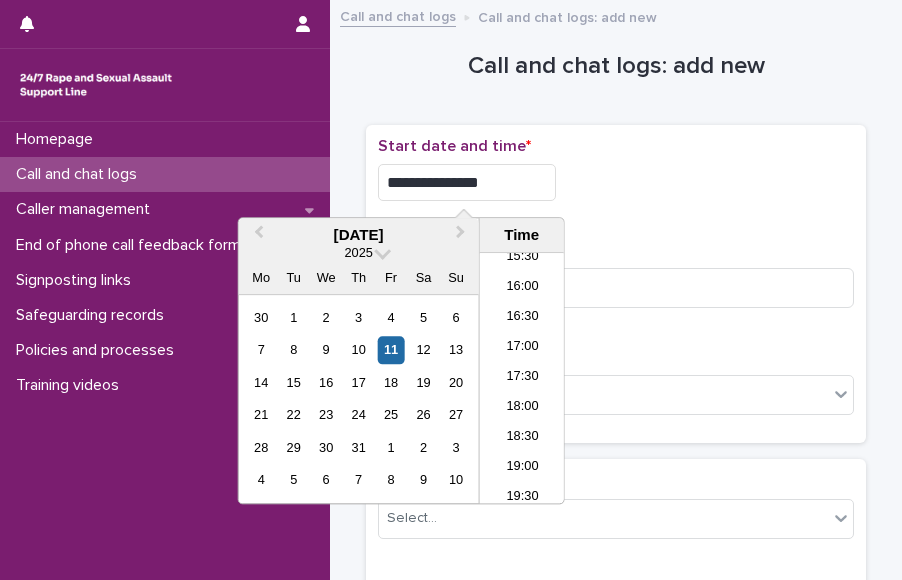 type on "**********" 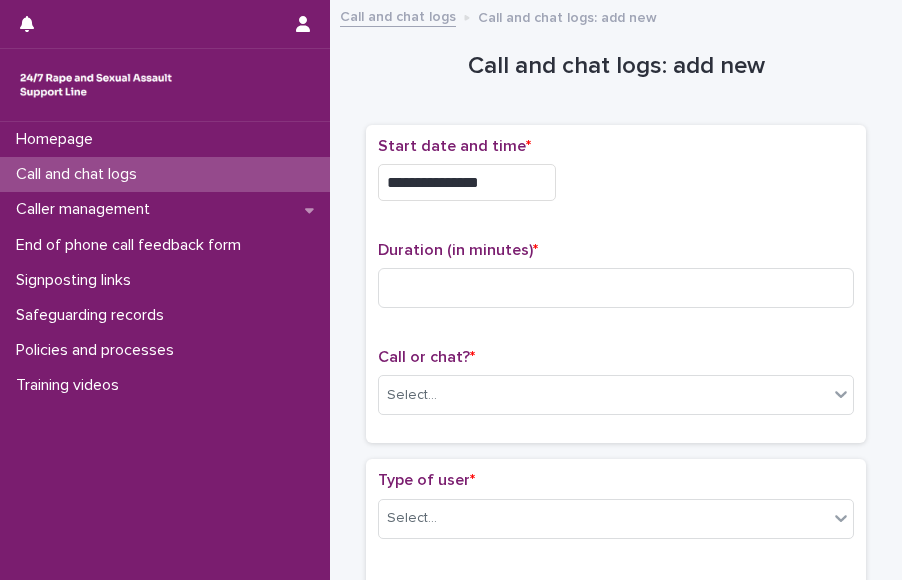 click on "Duration (in minutes) *" at bounding box center (616, 282) 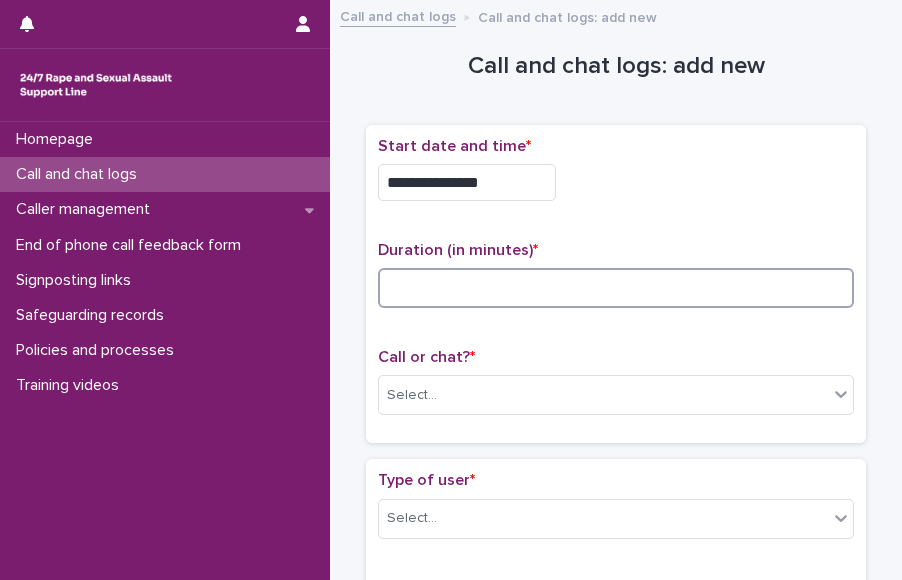 click at bounding box center [616, 288] 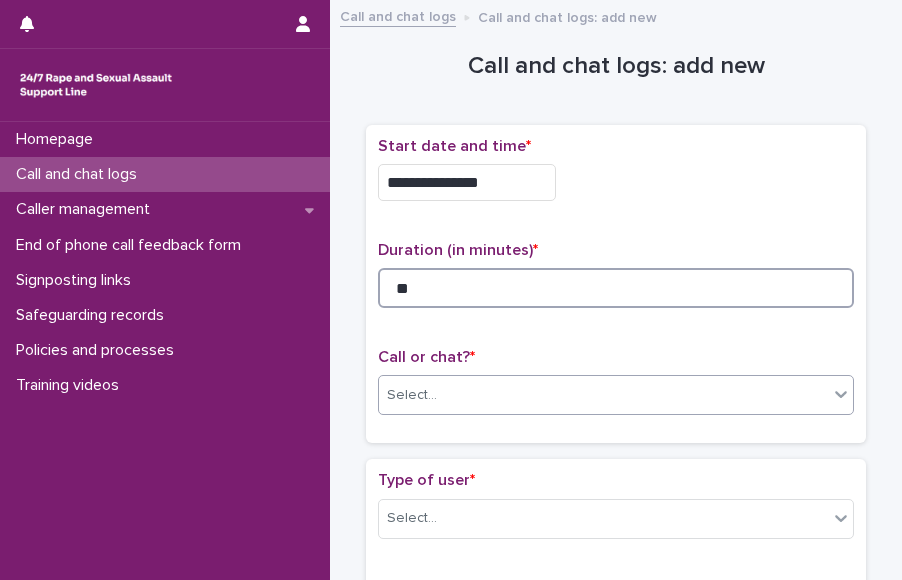 type on "**" 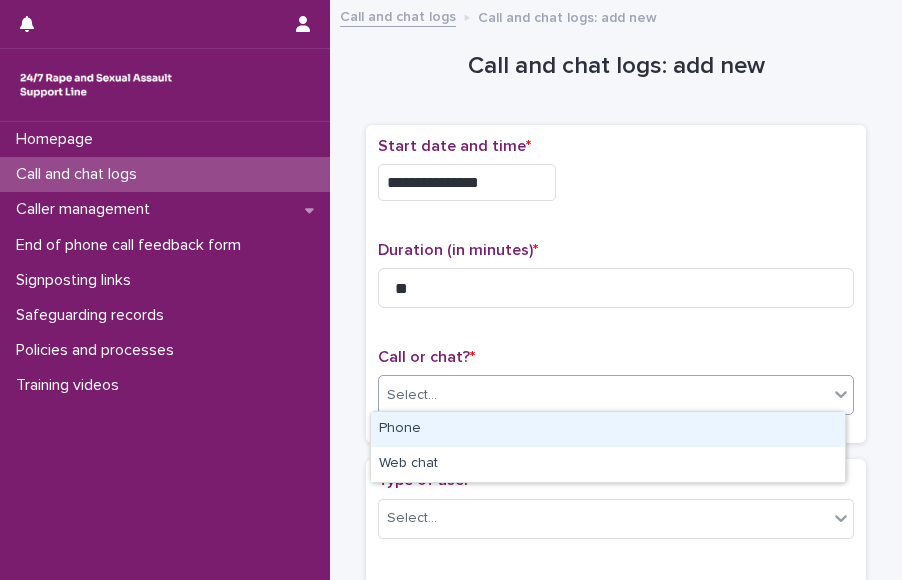 click on "Select..." at bounding box center [603, 395] 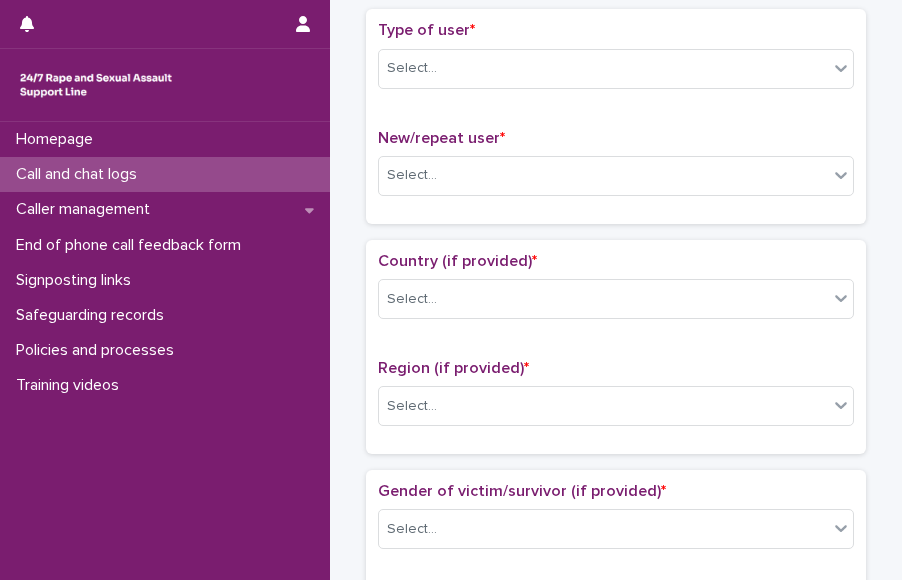 scroll, scrollTop: 453, scrollLeft: 0, axis: vertical 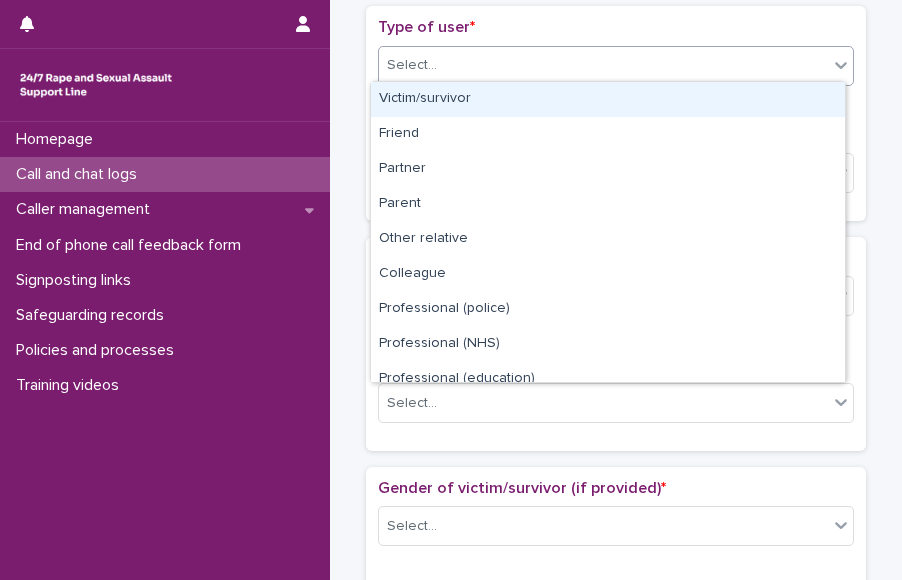 click on "Select..." at bounding box center [603, 65] 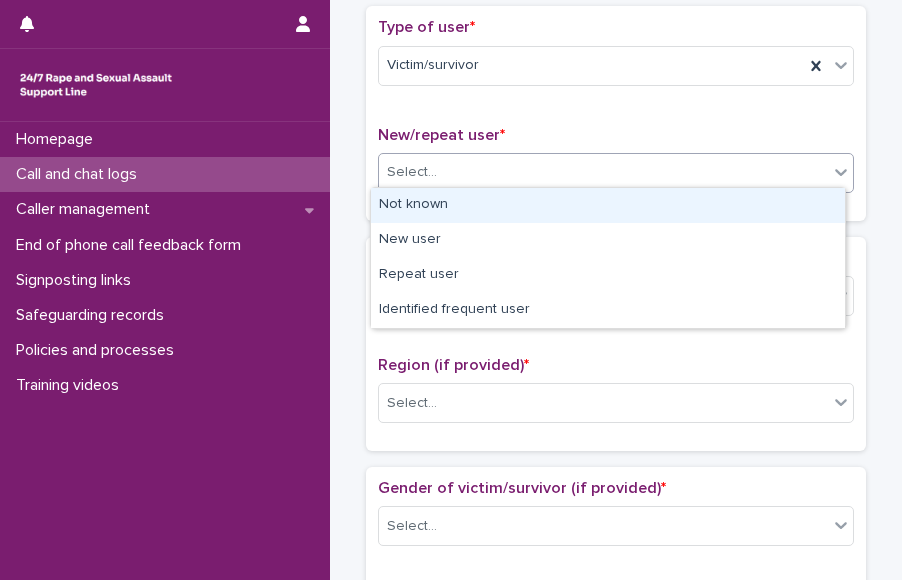 click on "Select..." at bounding box center (603, 172) 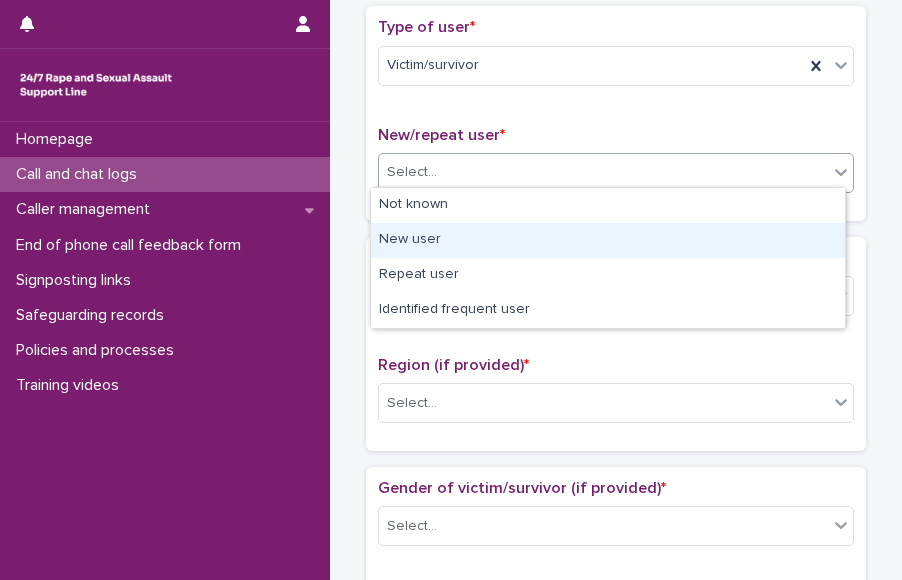 click on "New user" at bounding box center [608, 240] 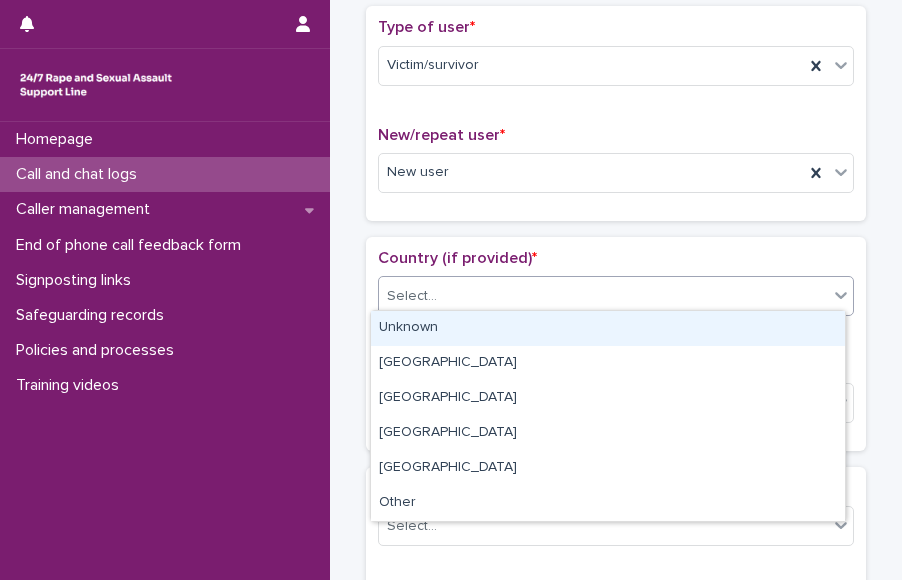 click on "Select..." at bounding box center [603, 296] 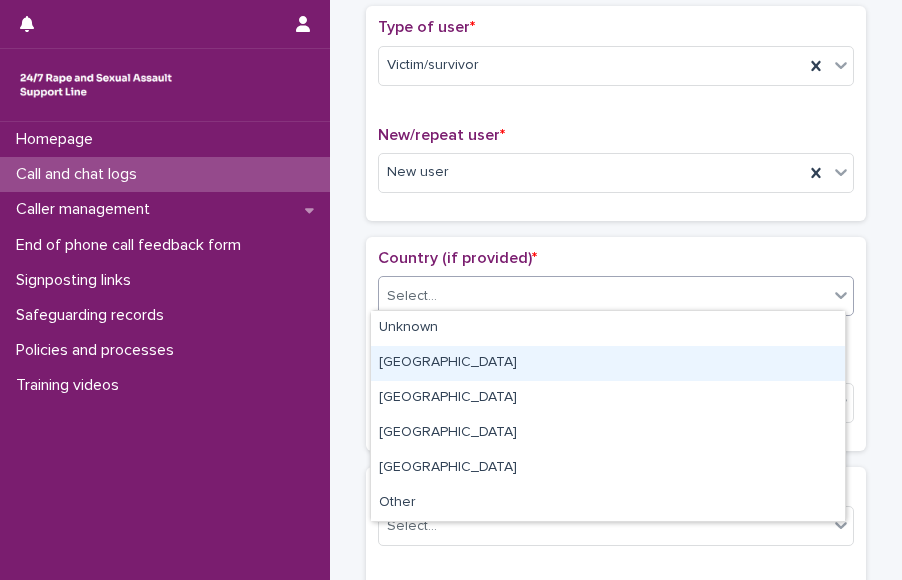click on "[GEOGRAPHIC_DATA]" at bounding box center (608, 363) 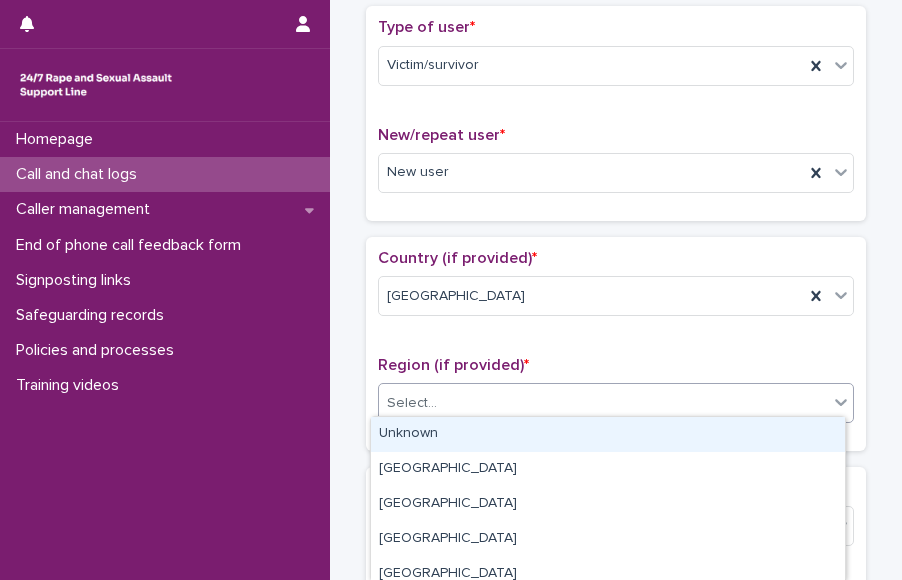 click on "Select..." at bounding box center (603, 403) 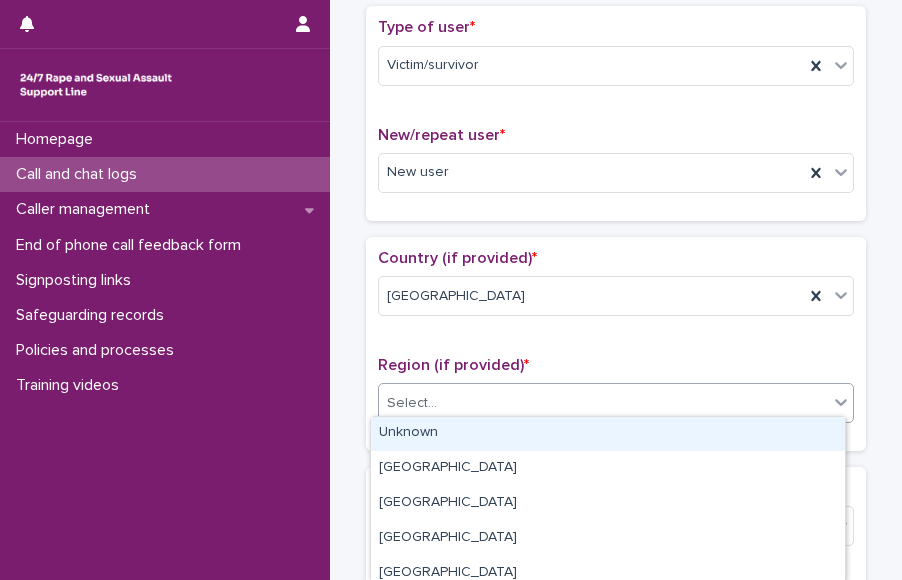 scroll, scrollTop: 0, scrollLeft: 0, axis: both 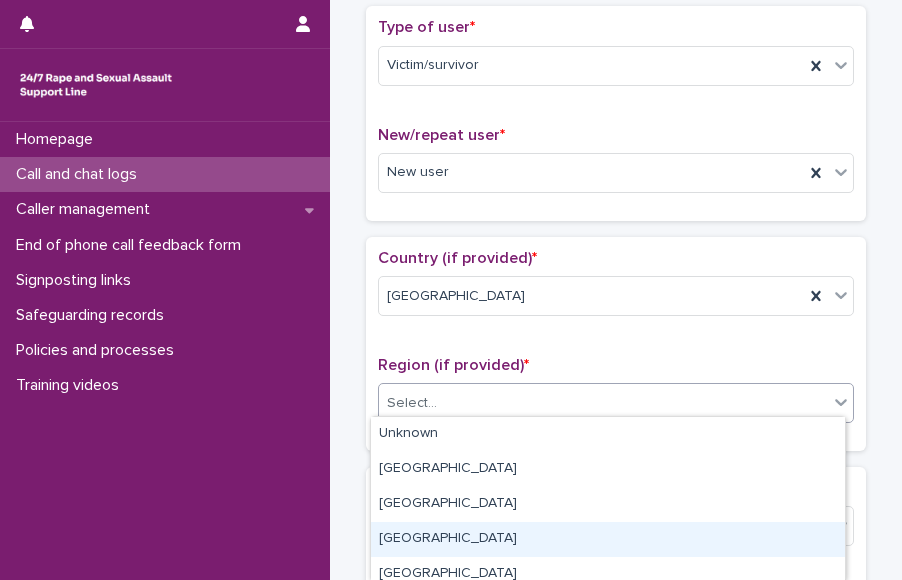 click on "[GEOGRAPHIC_DATA]" at bounding box center (608, 539) 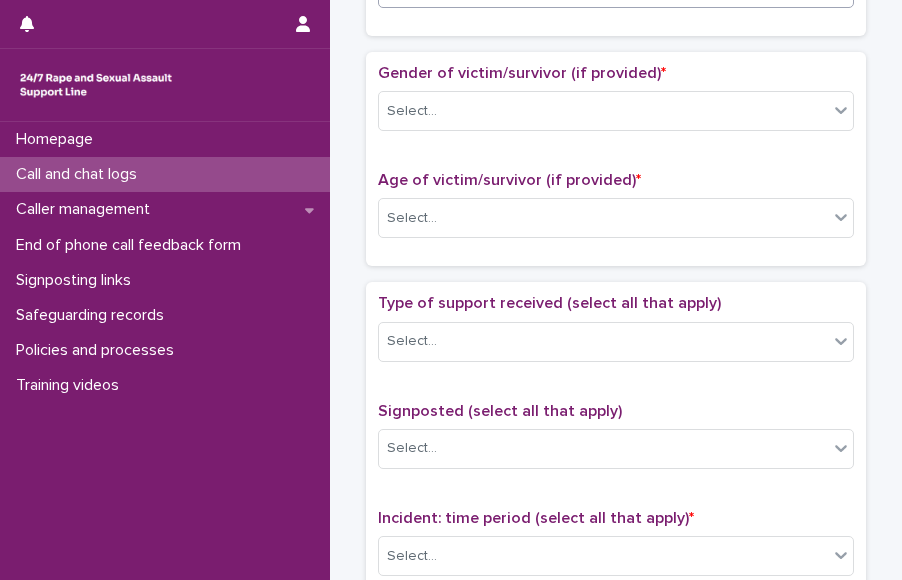 scroll, scrollTop: 859, scrollLeft: 0, axis: vertical 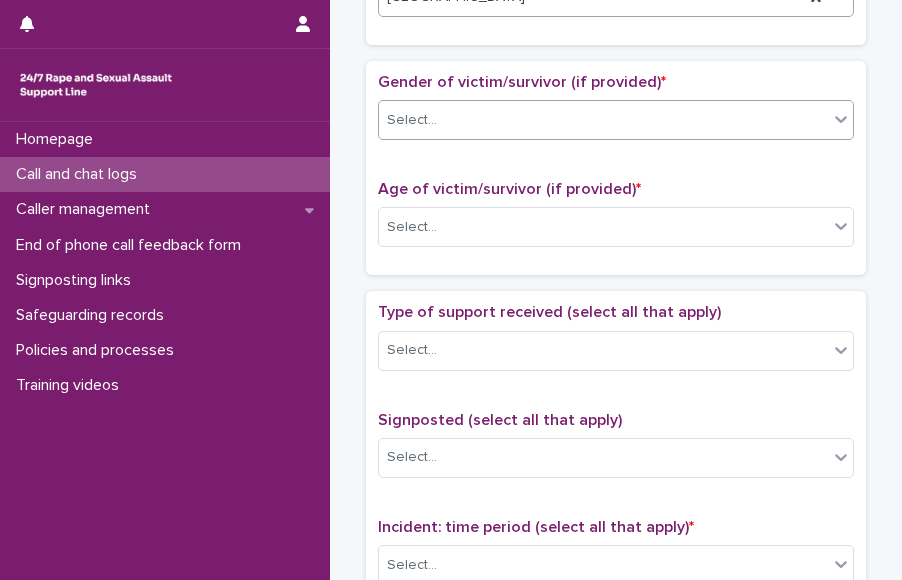 click on "Select..." at bounding box center (603, 120) 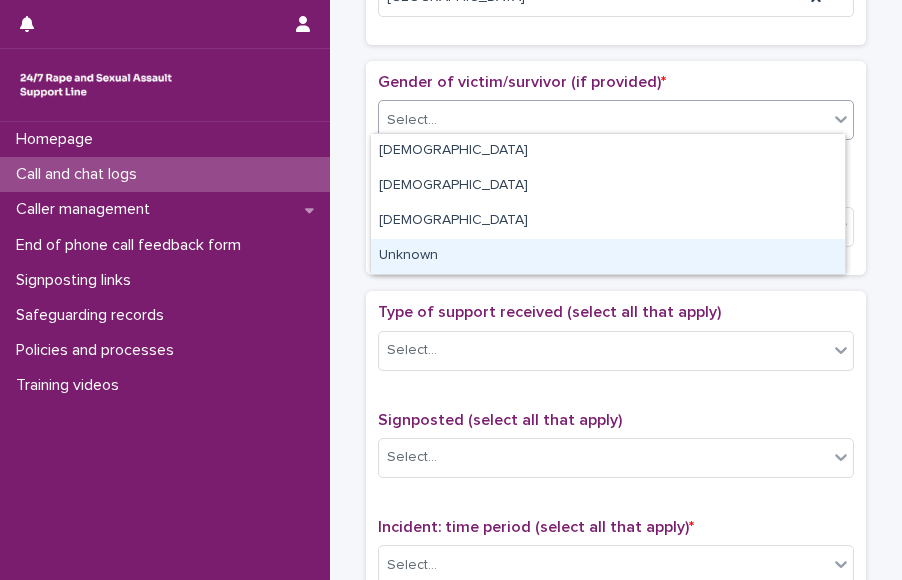 click on "Unknown" at bounding box center [608, 256] 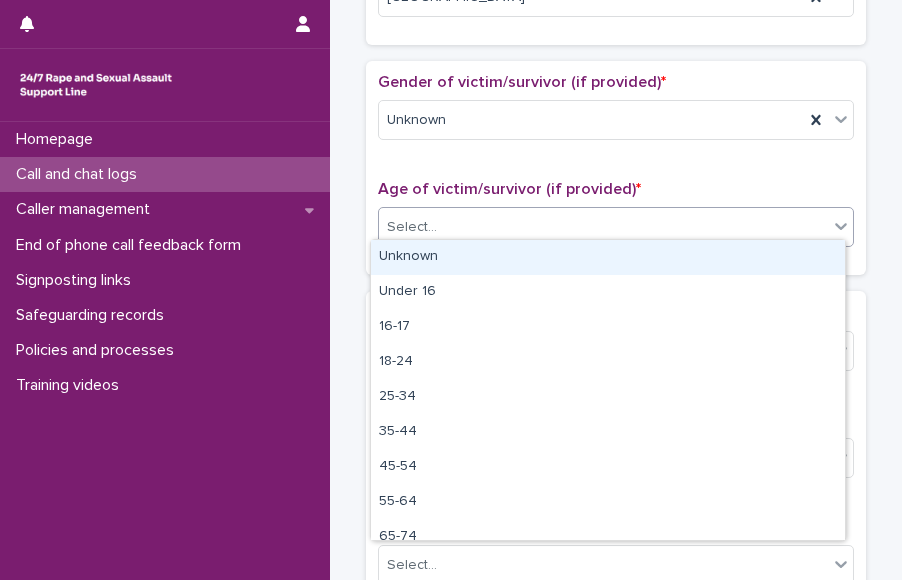 click on "Select..." at bounding box center (603, 227) 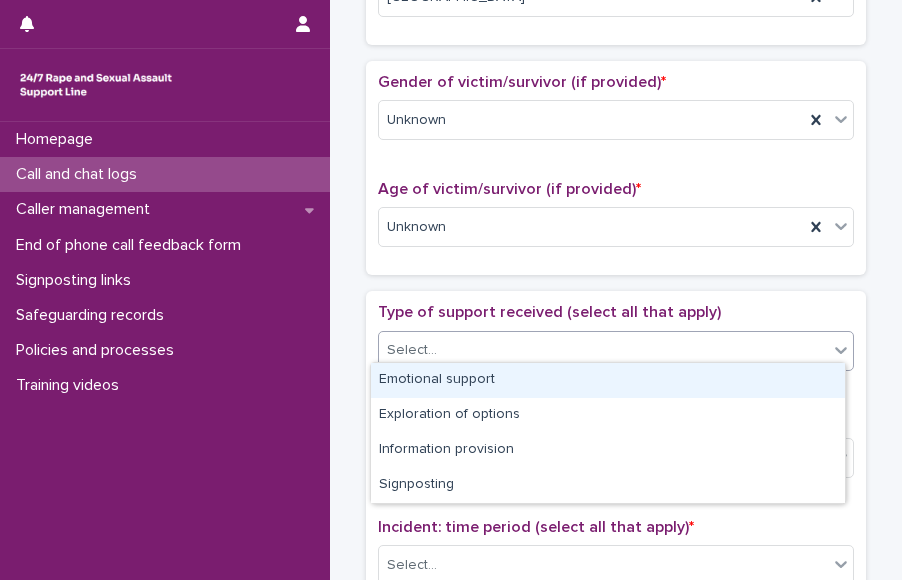 click on "Select..." at bounding box center [603, 350] 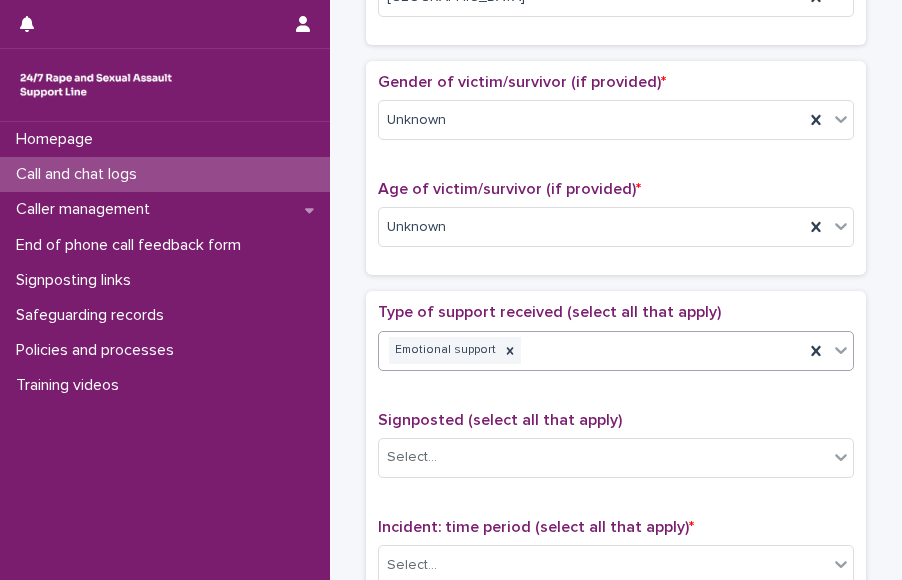 click at bounding box center [841, 350] 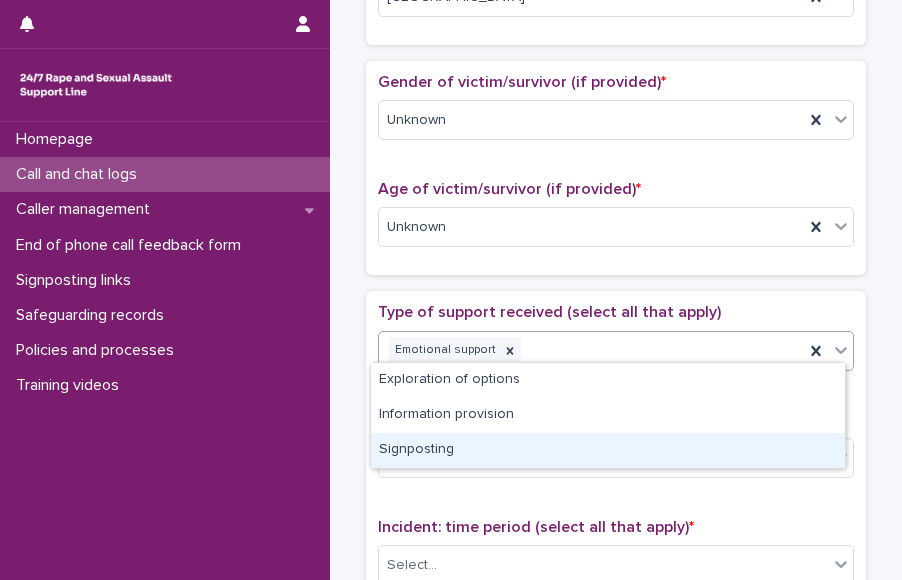 click on "Signposting" at bounding box center (608, 450) 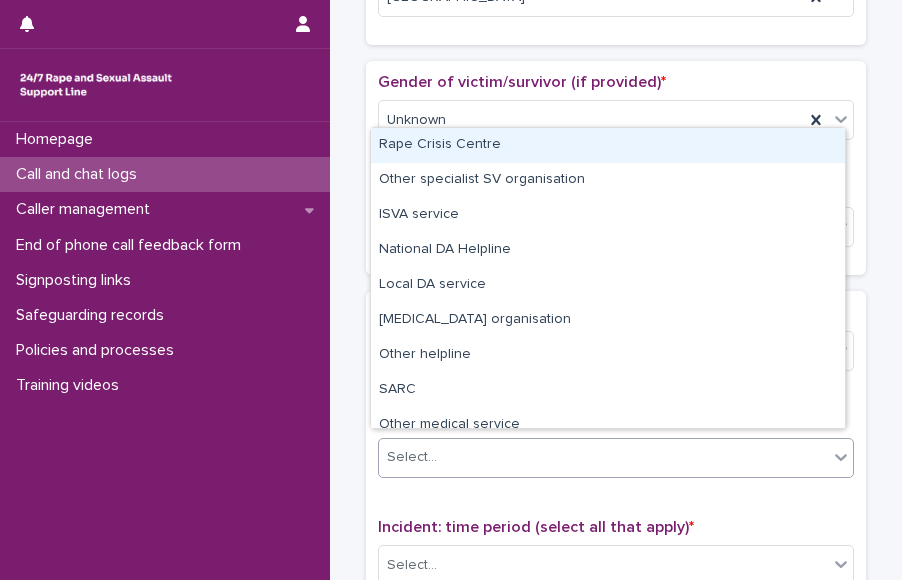 click on "Select..." at bounding box center (603, 457) 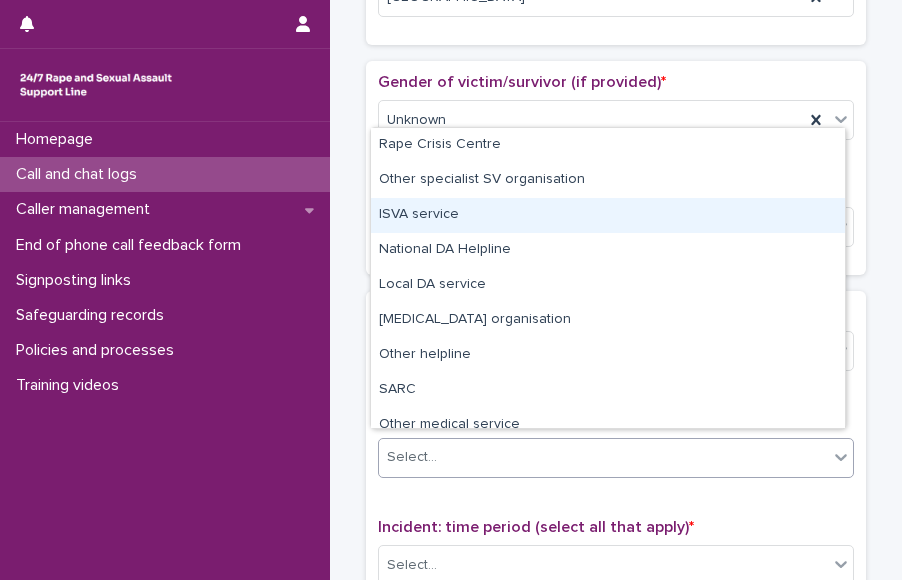 click on "ISVA service" at bounding box center [608, 215] 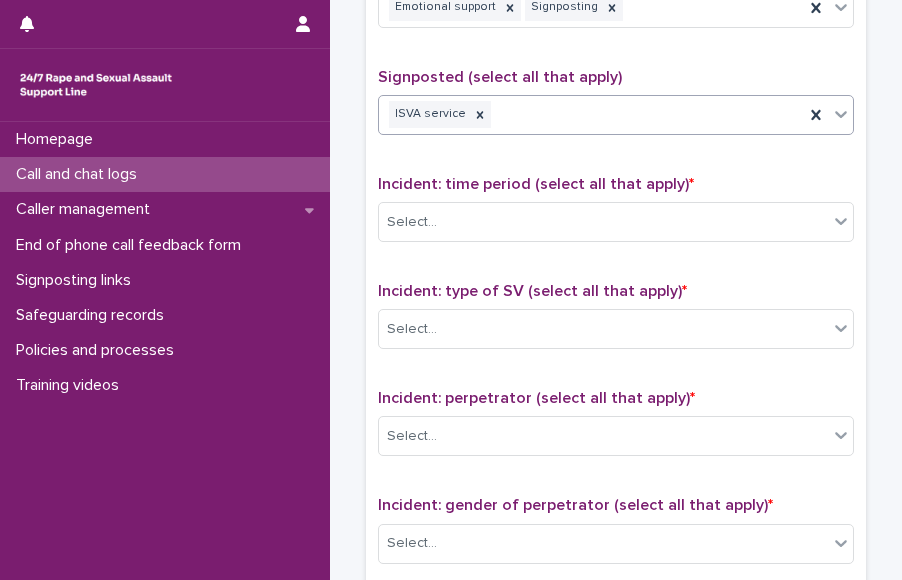 scroll, scrollTop: 1266, scrollLeft: 0, axis: vertical 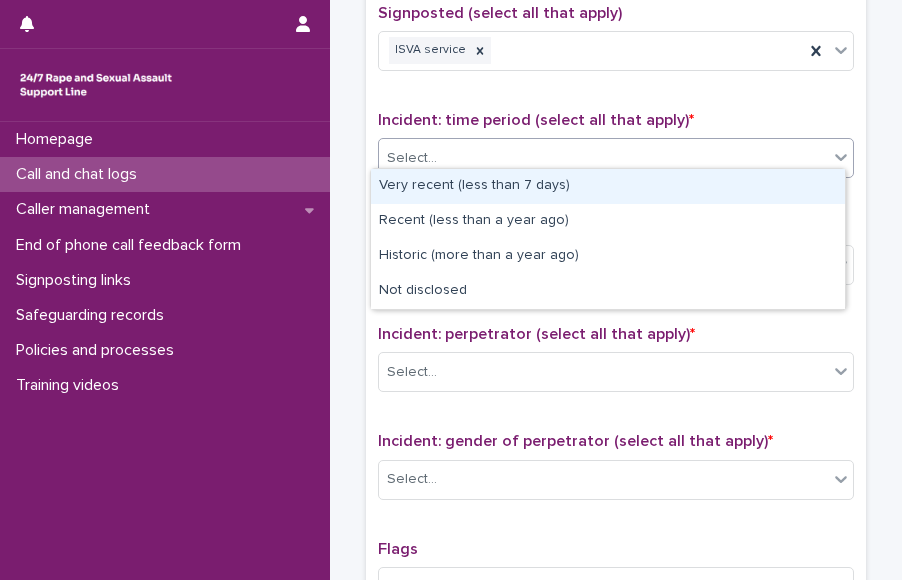click on "Select..." at bounding box center [603, 158] 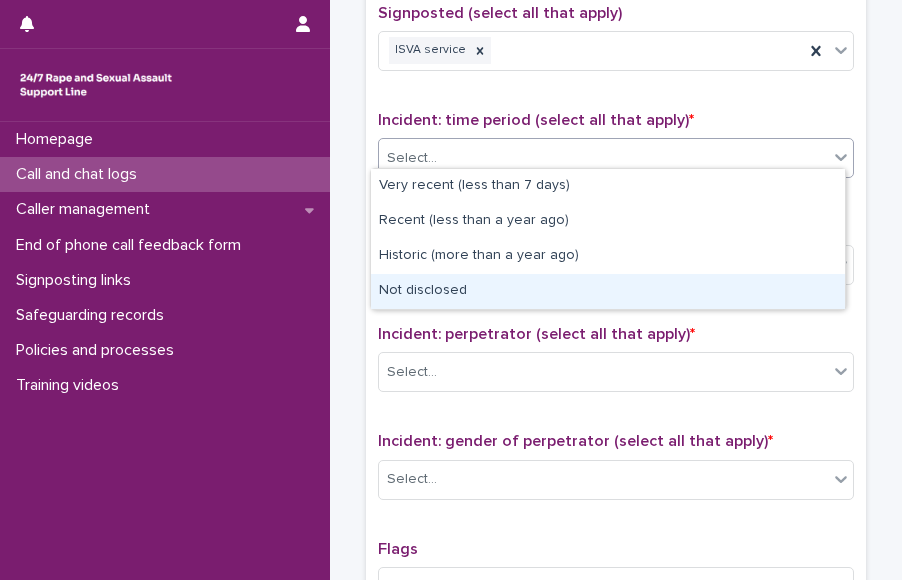 click on "Not disclosed" at bounding box center [608, 291] 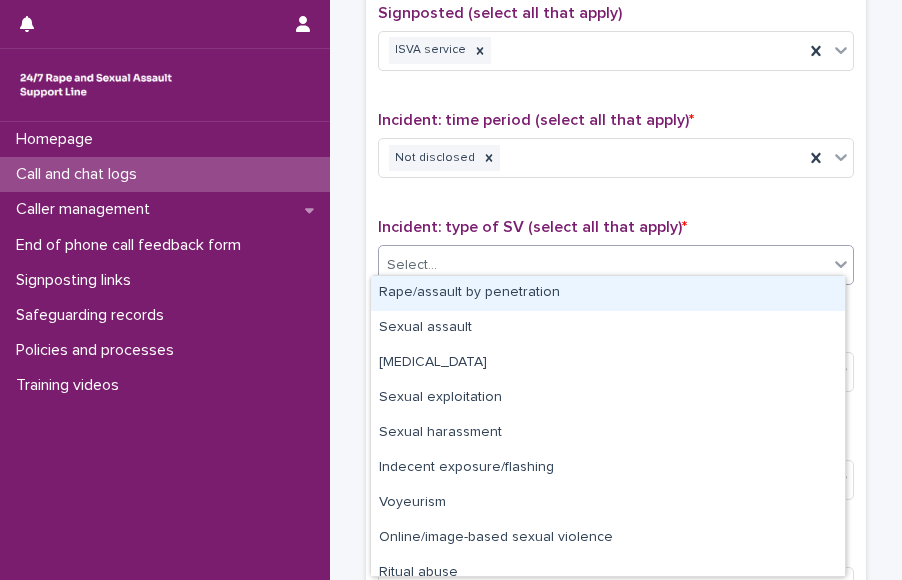 click on "Select..." at bounding box center [603, 265] 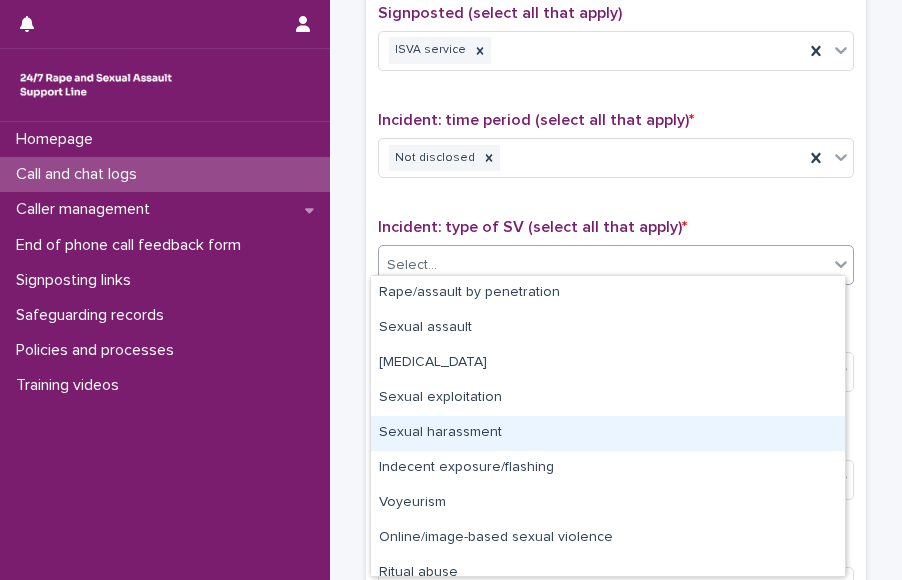 scroll, scrollTop: 50, scrollLeft: 0, axis: vertical 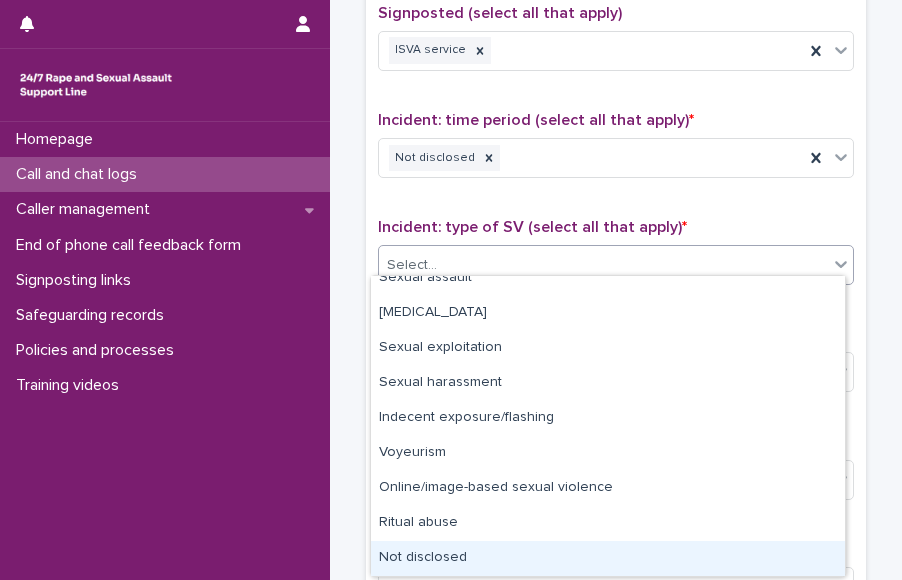 click on "Not disclosed" at bounding box center (608, 558) 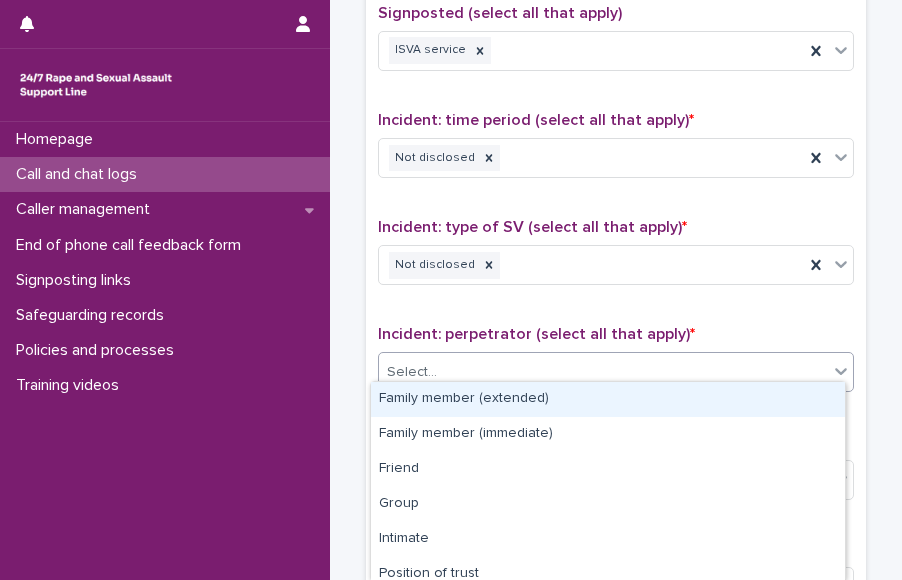 click on "Select..." at bounding box center (603, 372) 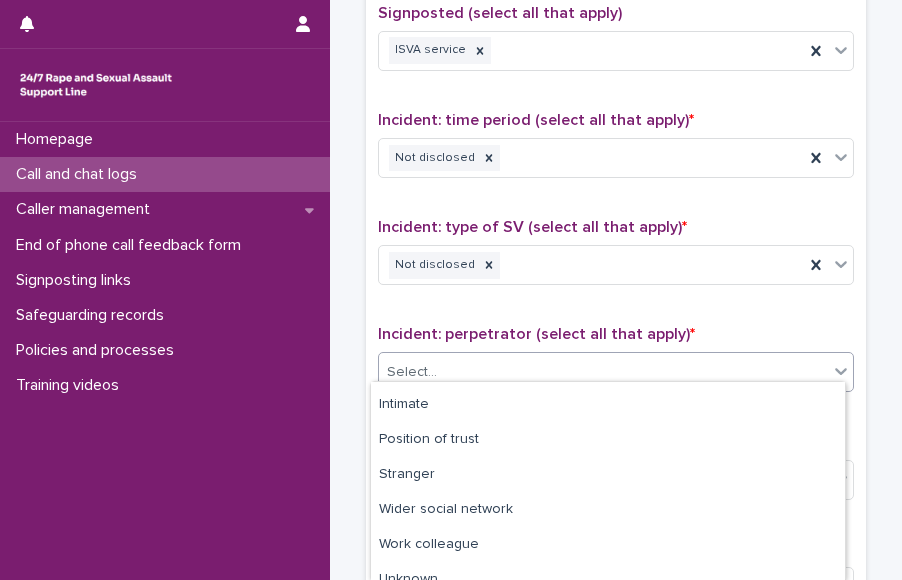 scroll, scrollTop: 136, scrollLeft: 0, axis: vertical 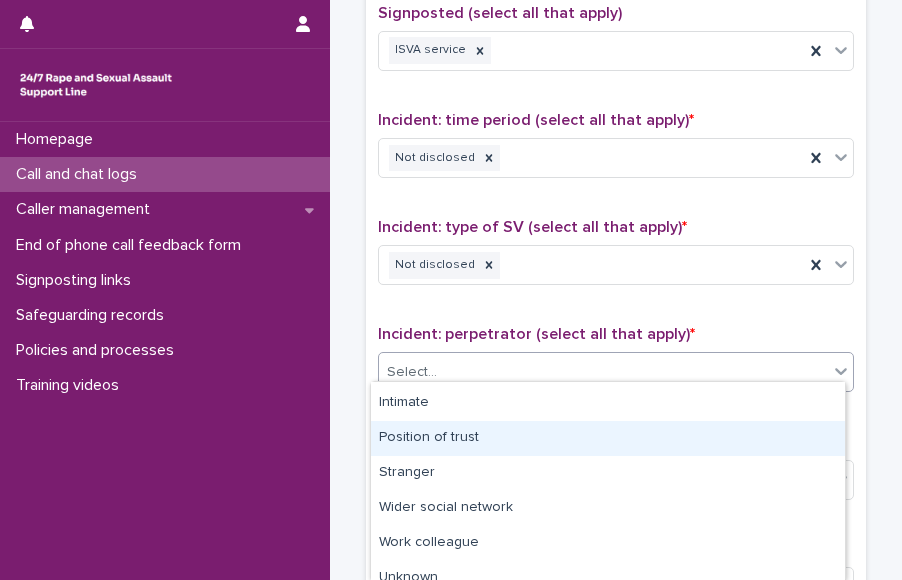 click on "Position of trust" at bounding box center [608, 438] 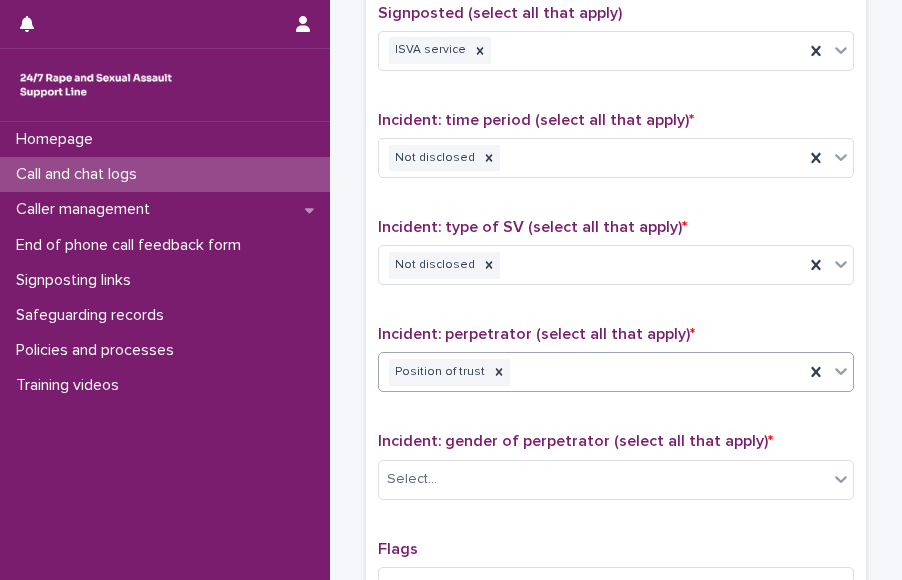scroll, scrollTop: 1622, scrollLeft: 0, axis: vertical 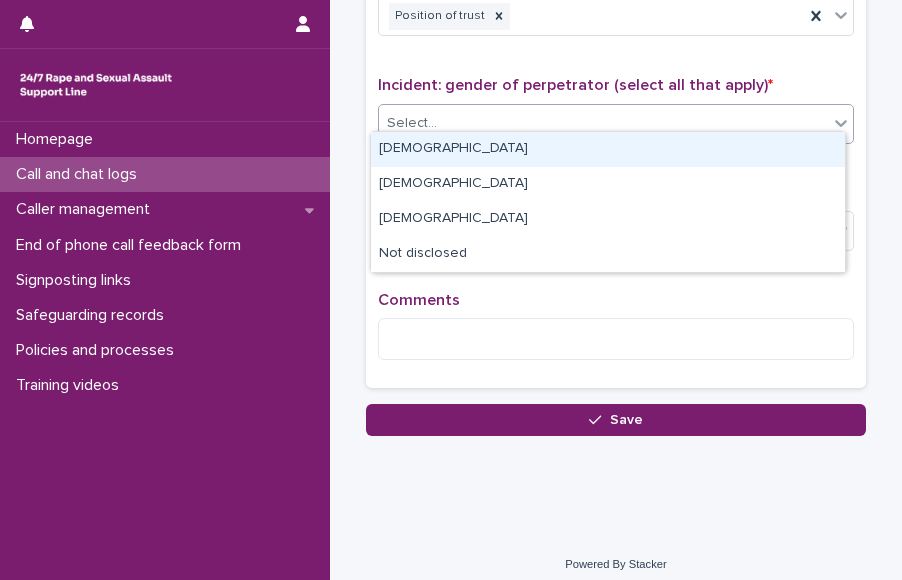 click on "Select..." at bounding box center (603, 123) 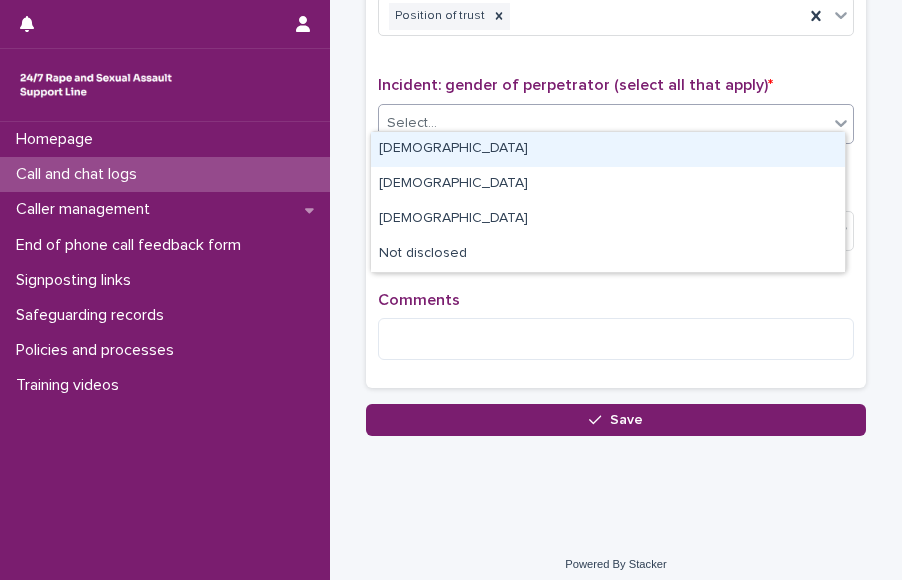 click on "[DEMOGRAPHIC_DATA]" at bounding box center (608, 149) 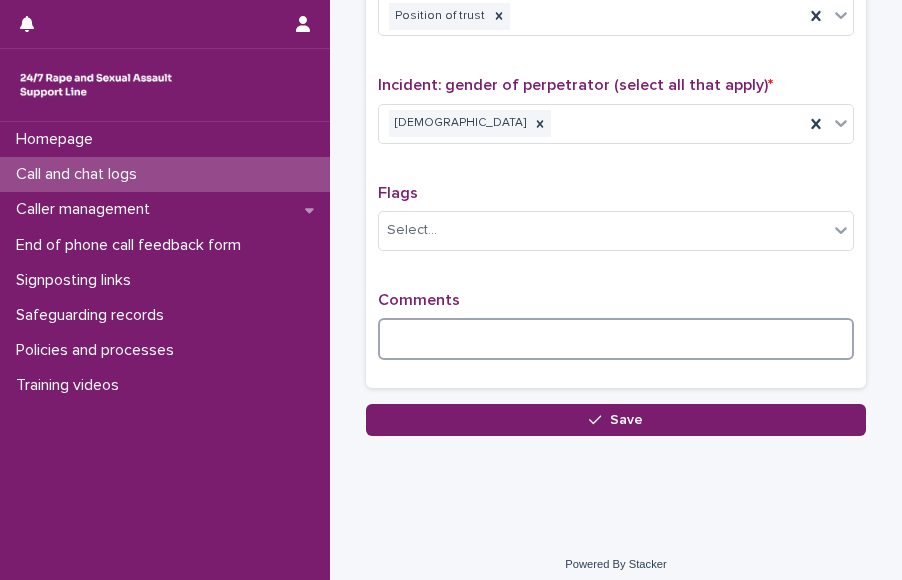 click at bounding box center (616, 339) 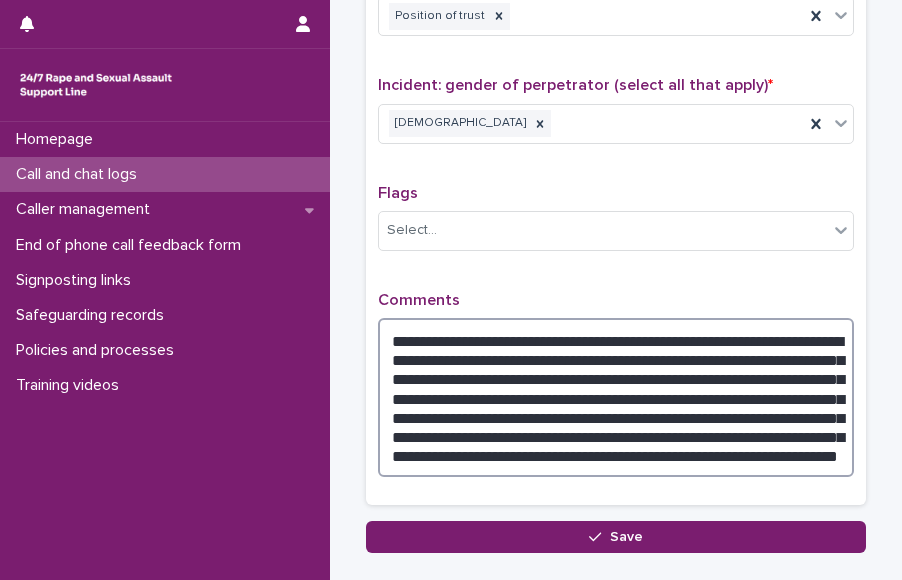 click on "**********" at bounding box center [616, 397] 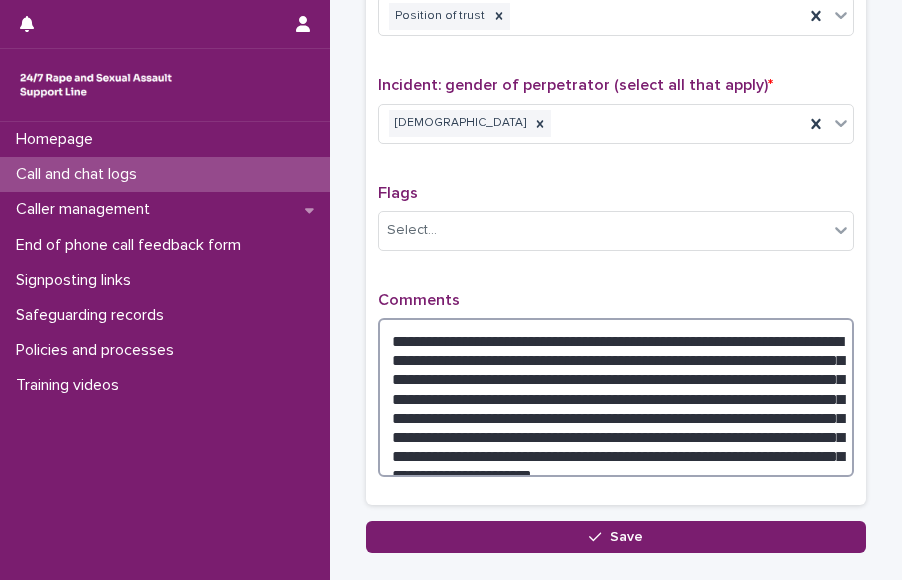 click on "**********" at bounding box center (616, 397) 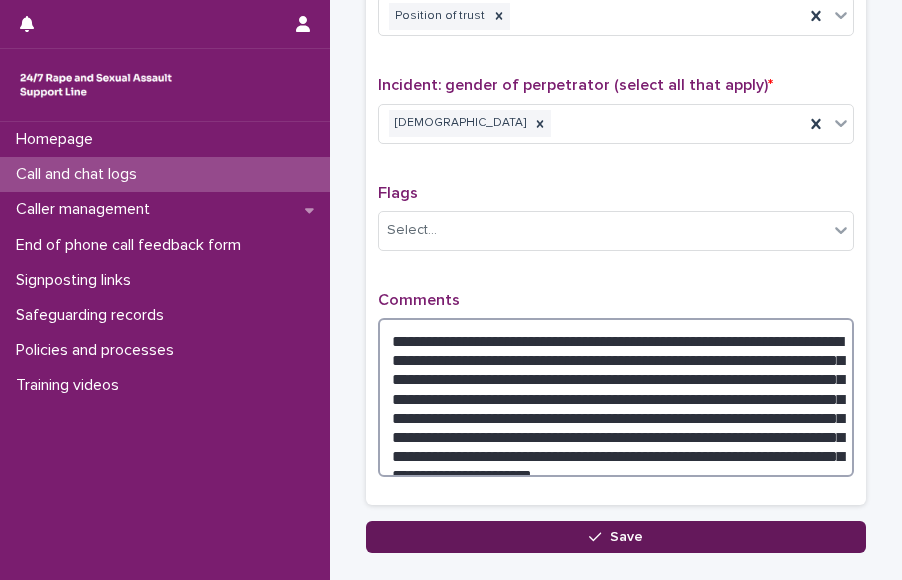 type on "**********" 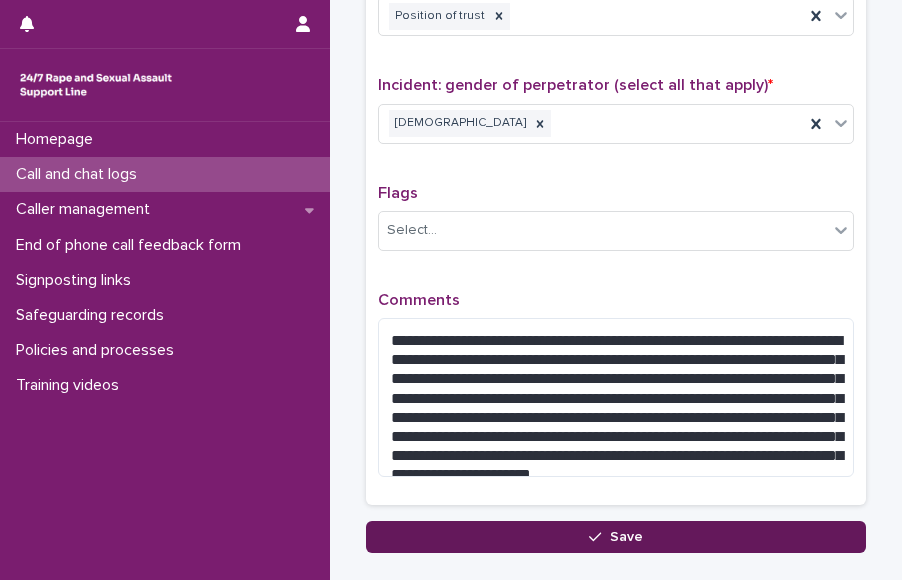 click on "Save" at bounding box center [616, 537] 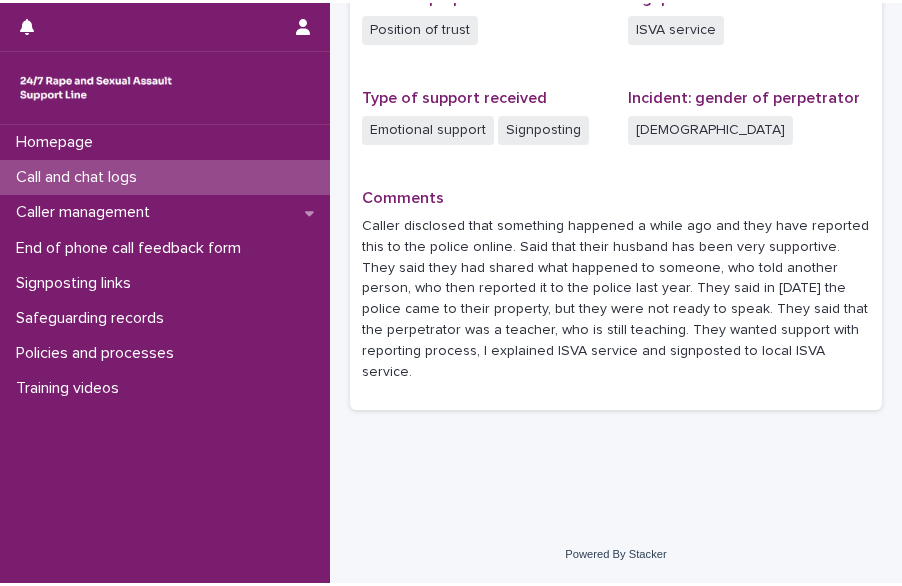 scroll, scrollTop: 0, scrollLeft: 0, axis: both 